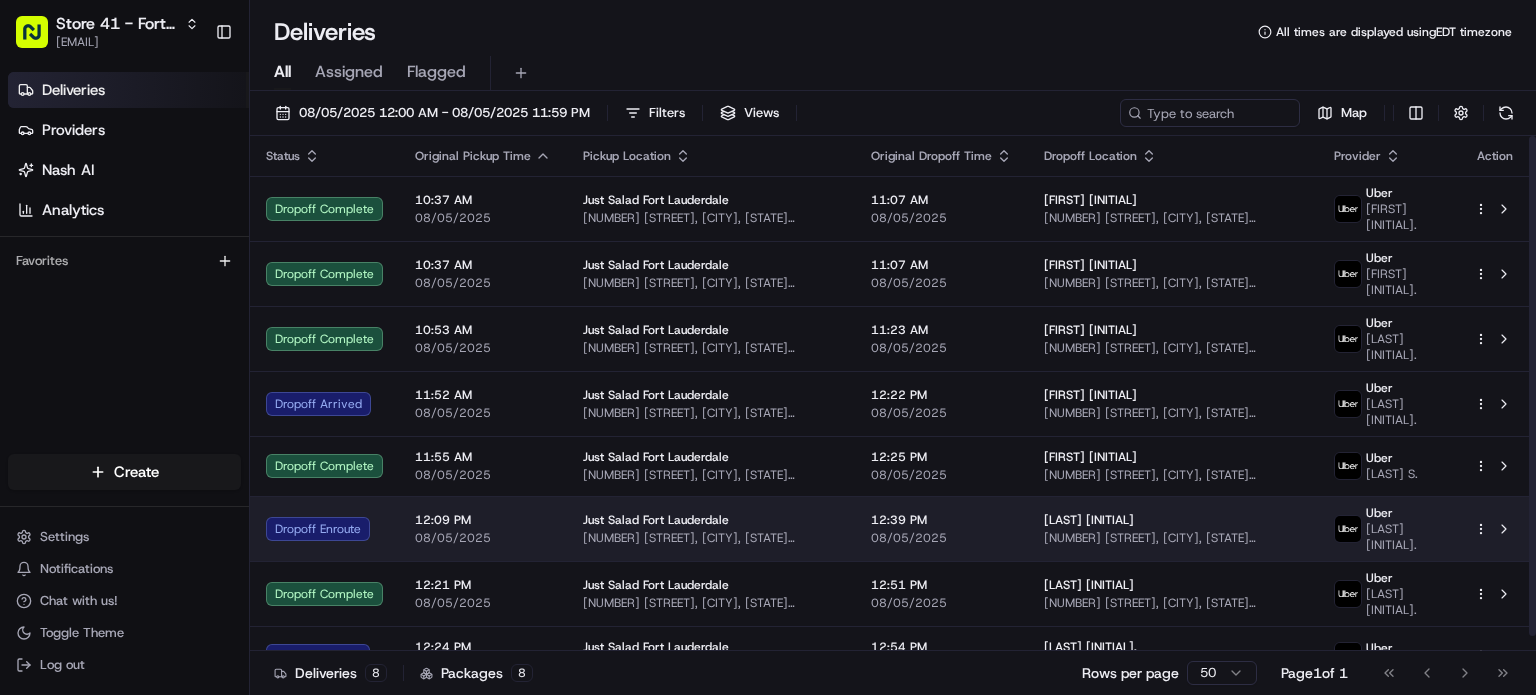 scroll, scrollTop: 0, scrollLeft: 0, axis: both 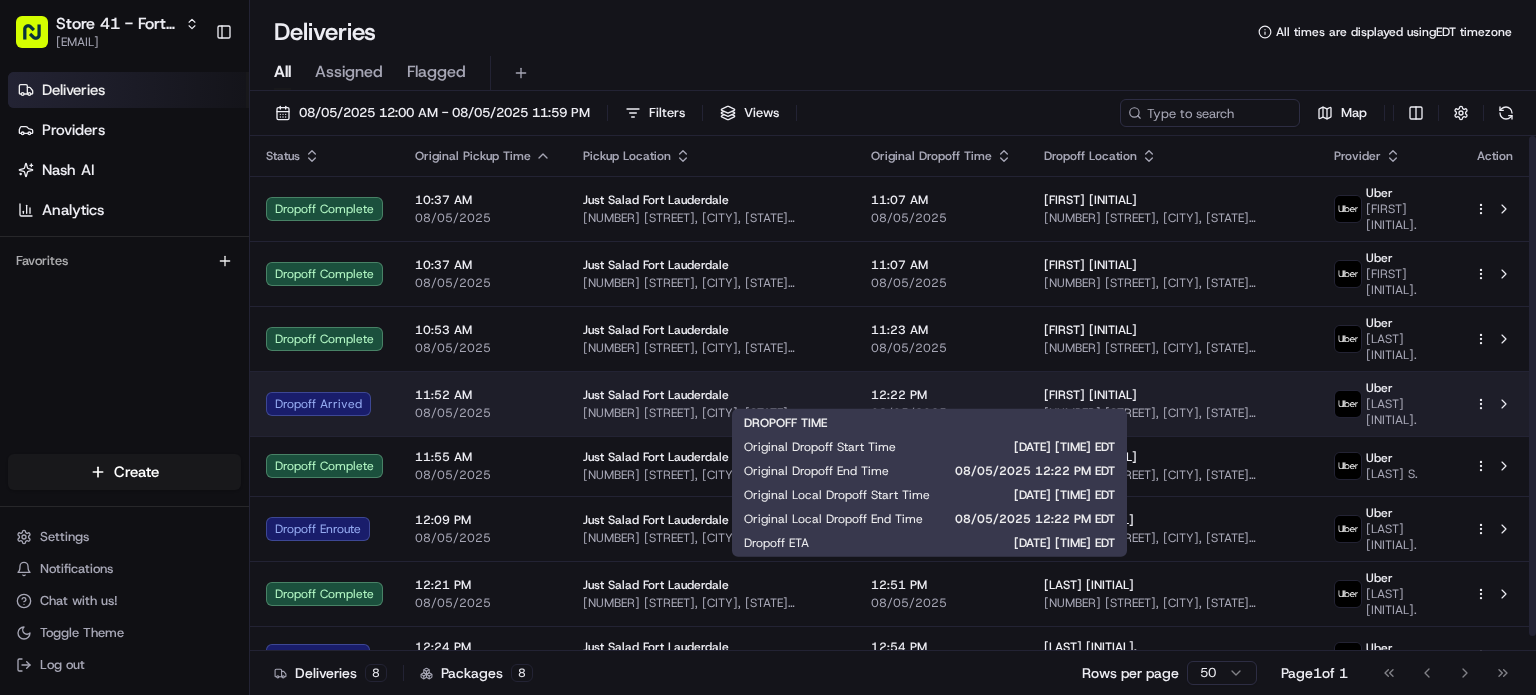 click on "[TIME] [DATE]" at bounding box center (941, 404) 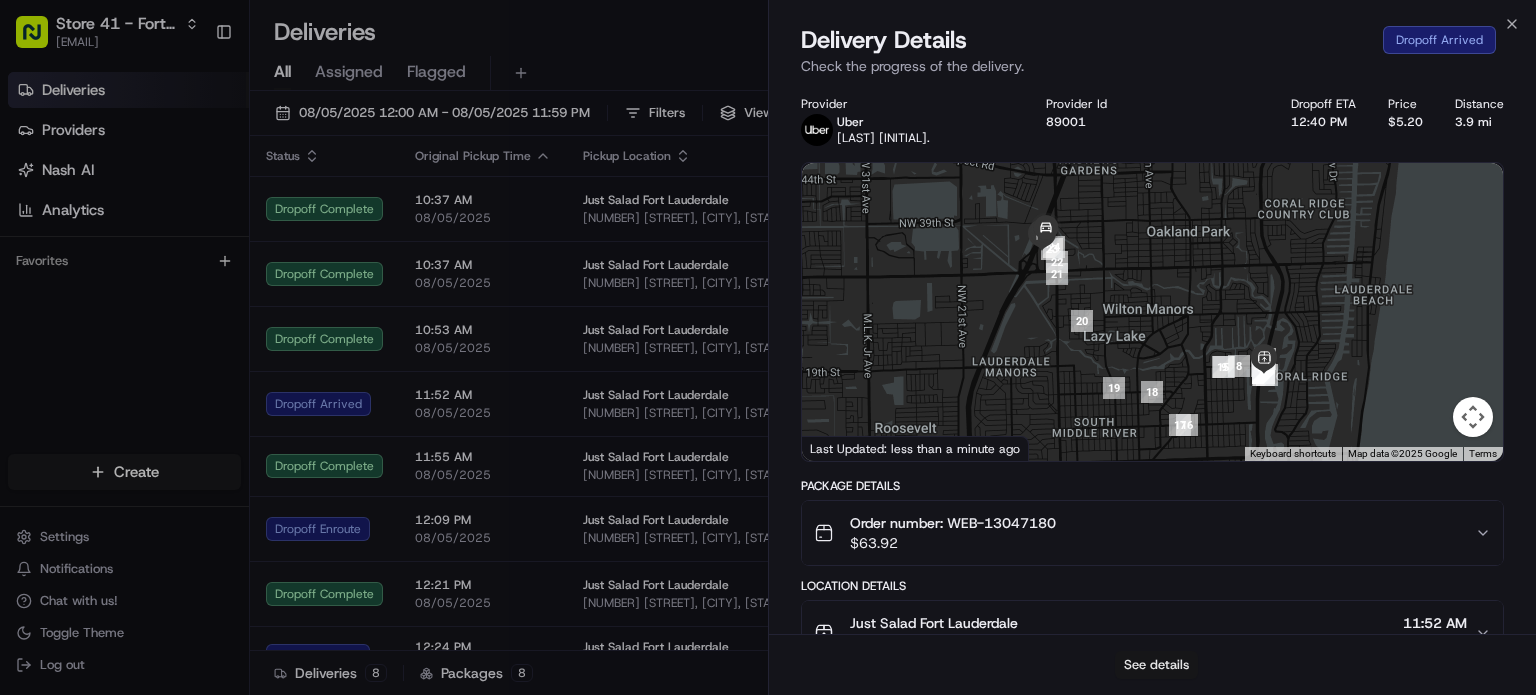 click on "See details" at bounding box center (1156, 665) 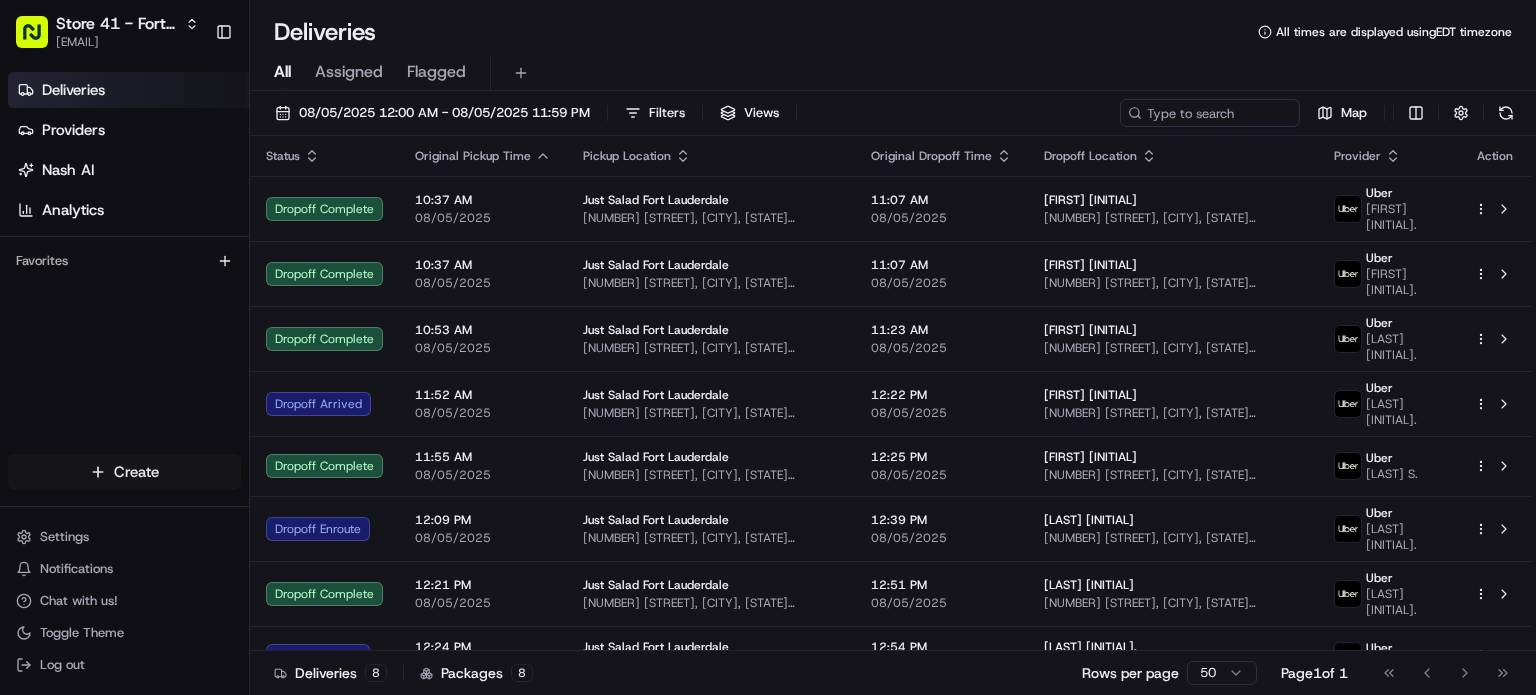 click on "Store 41 - [CITY] (Just Salad) [EMAIL] Toggle Sidebar Deliveries Providers Nash AI Analytics Favorites Main Menu Members & Organization Organization Users Roles Preferences Customization Tracking Orchestration Automations Locations Pickup Locations Dropoff Locations Billing Billing Refund Requests Integrations Notification Triggers Webhooks API Keys Request Logs Create Settings Notifications Chat with us! Toggle Theme Log out Deliveries All times are displayed using EDT timezone All Assigned Flagged [DATE] [TIME] - [DATE] [TIME] Filters Views Map Status Original Pickup Time Pickup Location Original Dropoff Time Dropoff Location Provider Action Dropoff Complete [TIME] [DATE] Just Salad [CITY] [NUMBER] [STREET], [CITY], [STATE] [POSTAL_CODE], [COUNTRY] [TIME] [DATE] Pablo N [NUMBER] [STREET], [CITY], [STATE] [POSTAL_CODE], [COUNTRY] Uber [FIRST] [INITIAL]. Dropoff Complete [TIME] [DATE] Just Salad [CITY] [TIME] [DATE] Connie C Uber [FIRST] [INITIAL]. 8 8" at bounding box center [768, 347] 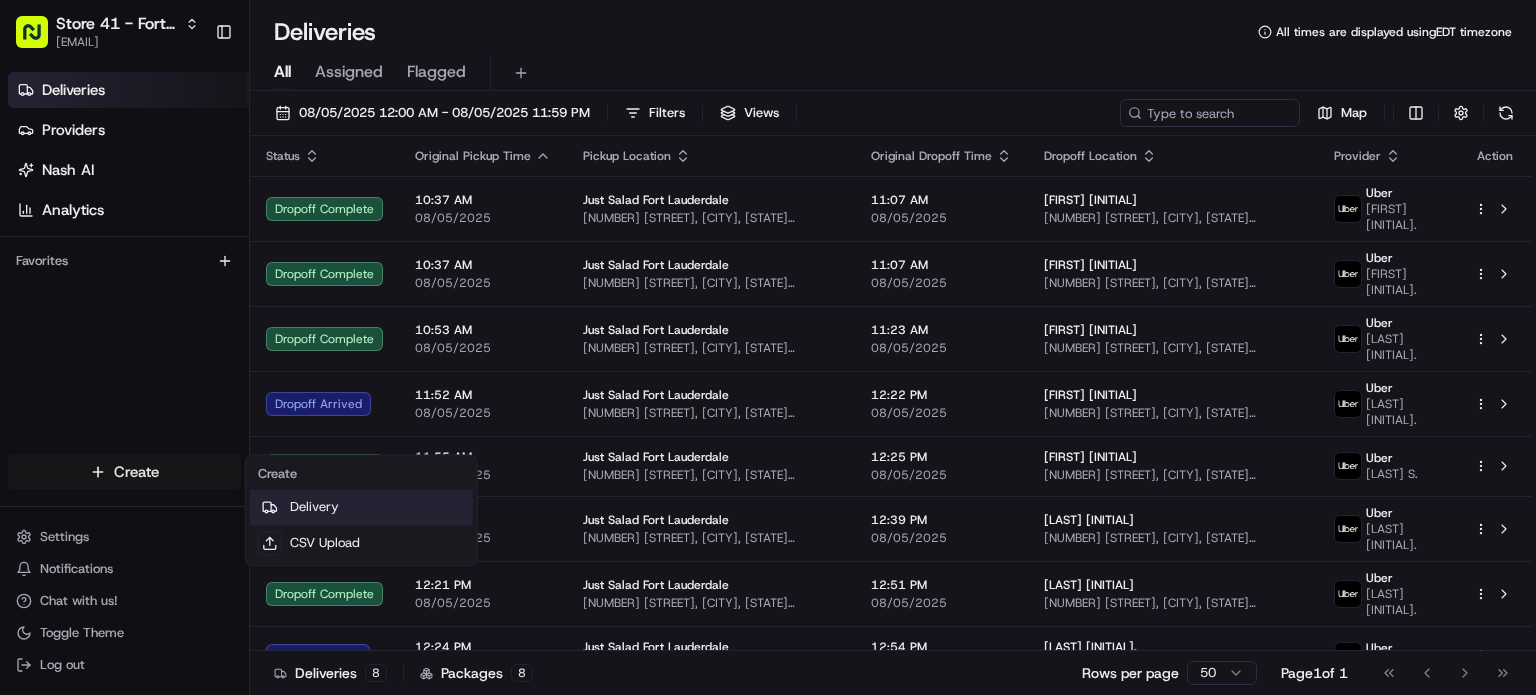 click on "Delivery" at bounding box center [361, 507] 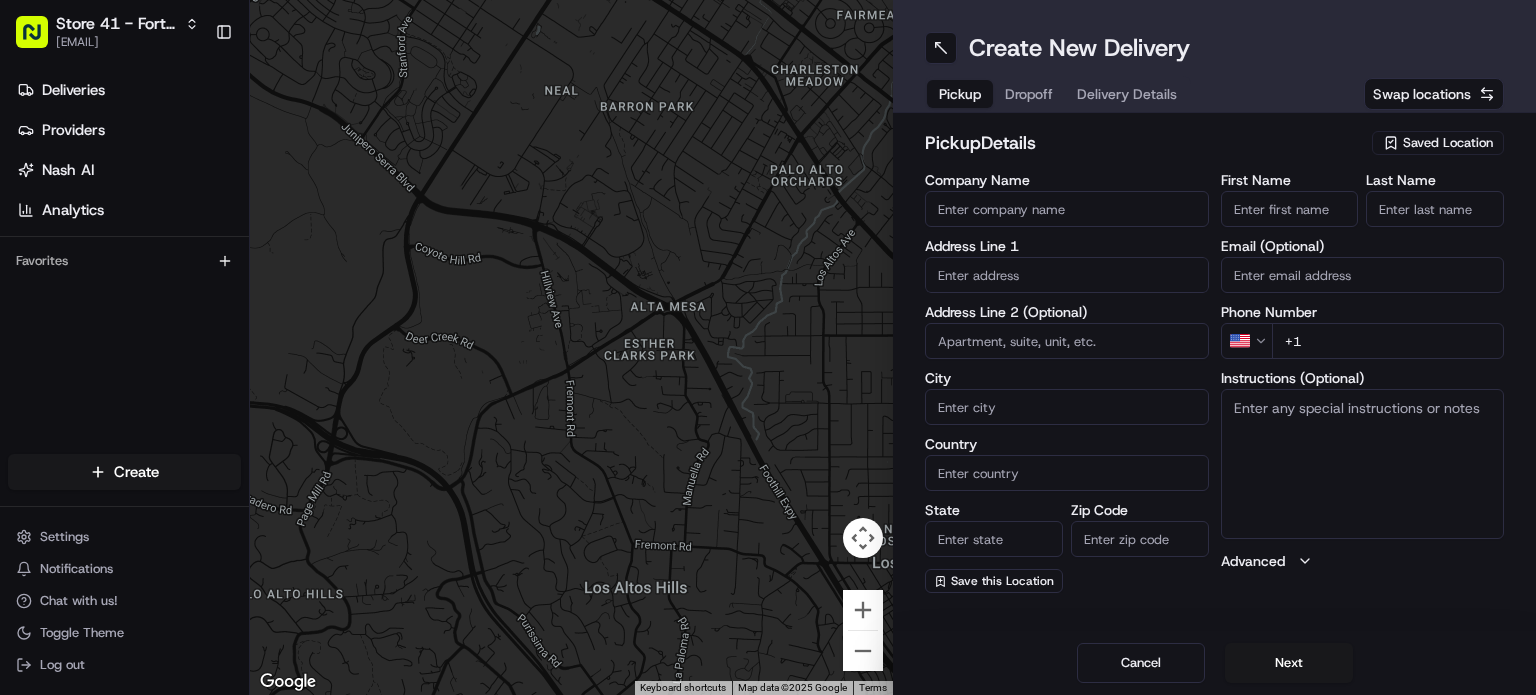 click on "Saved Location" at bounding box center [1438, 143] 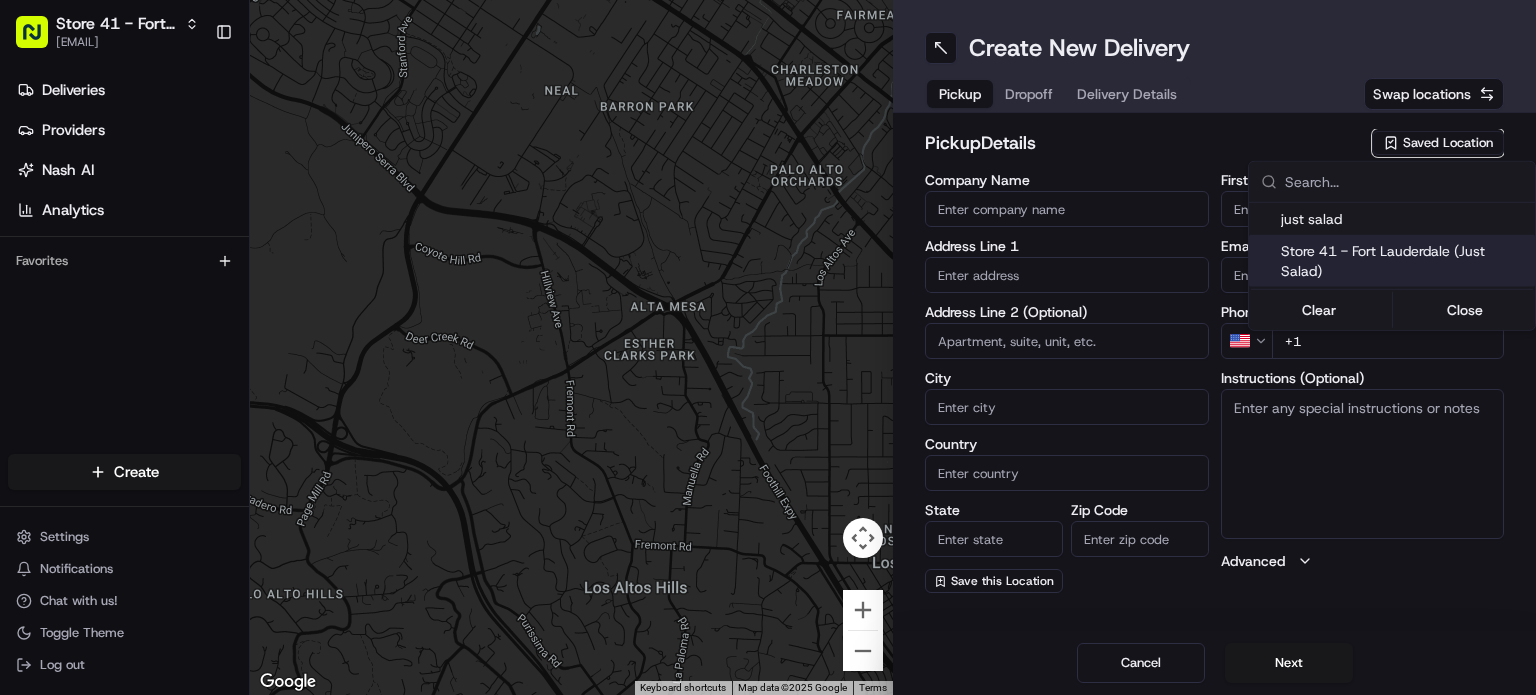 click on "Store 41 - Fort Lauderdale (Just Salad)" at bounding box center (1404, 261) 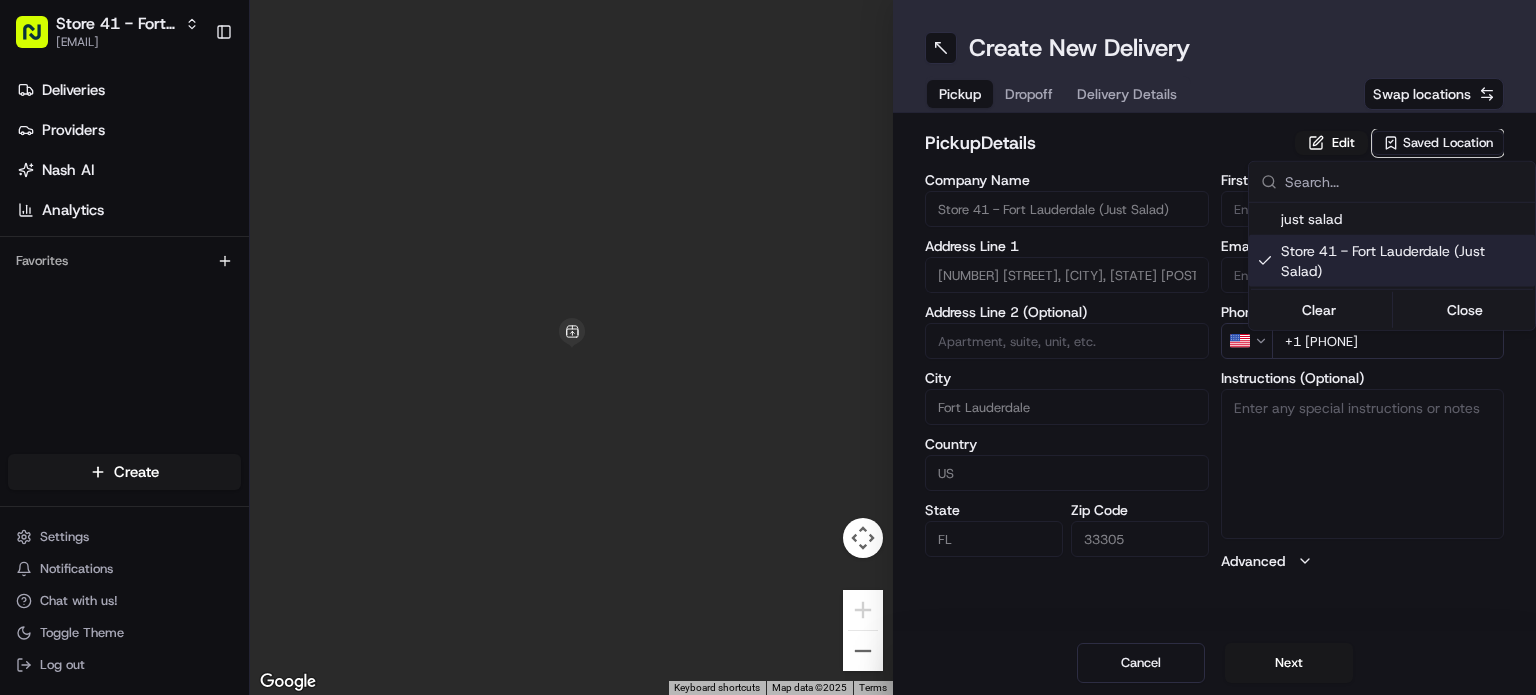 click on "Store 41 - Fort Lauderdale (Just Salad)" at bounding box center (1404, 261) 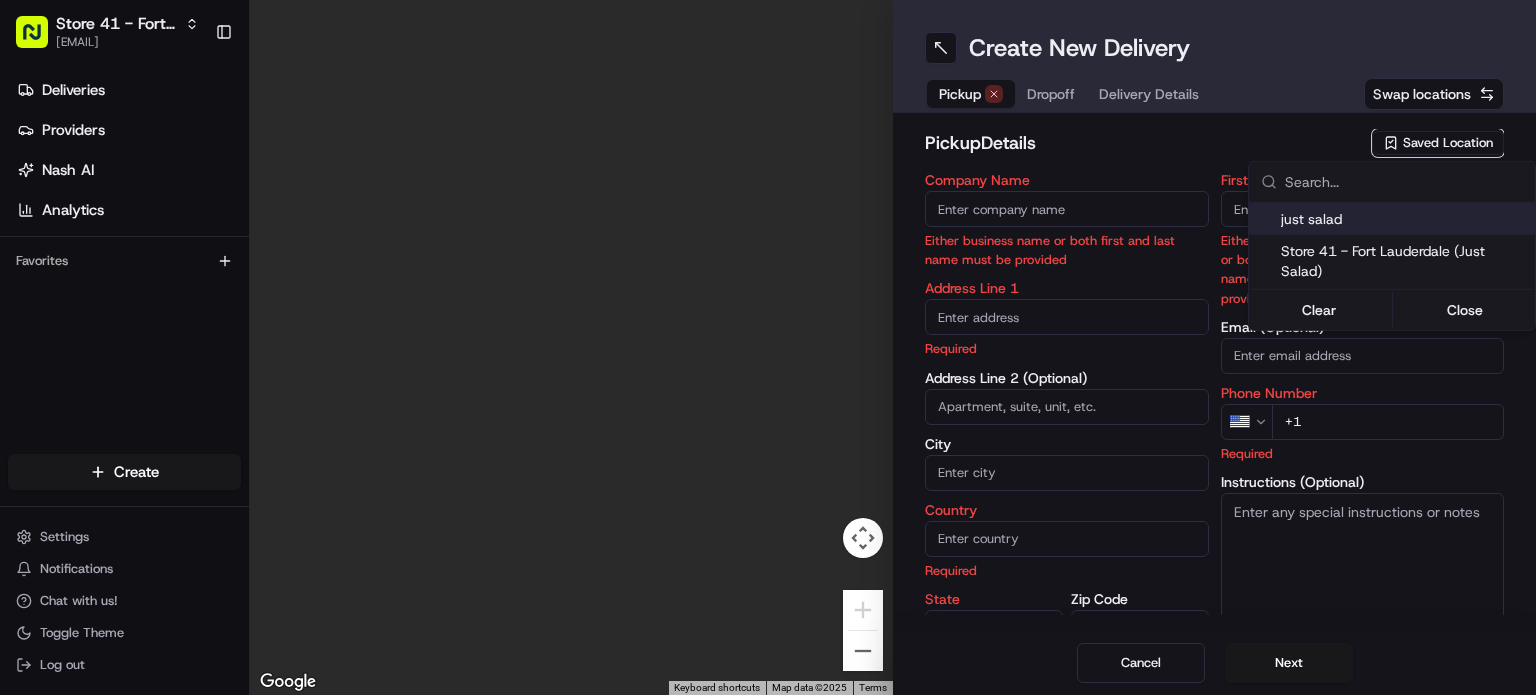 click on "just salad" at bounding box center (1404, 219) 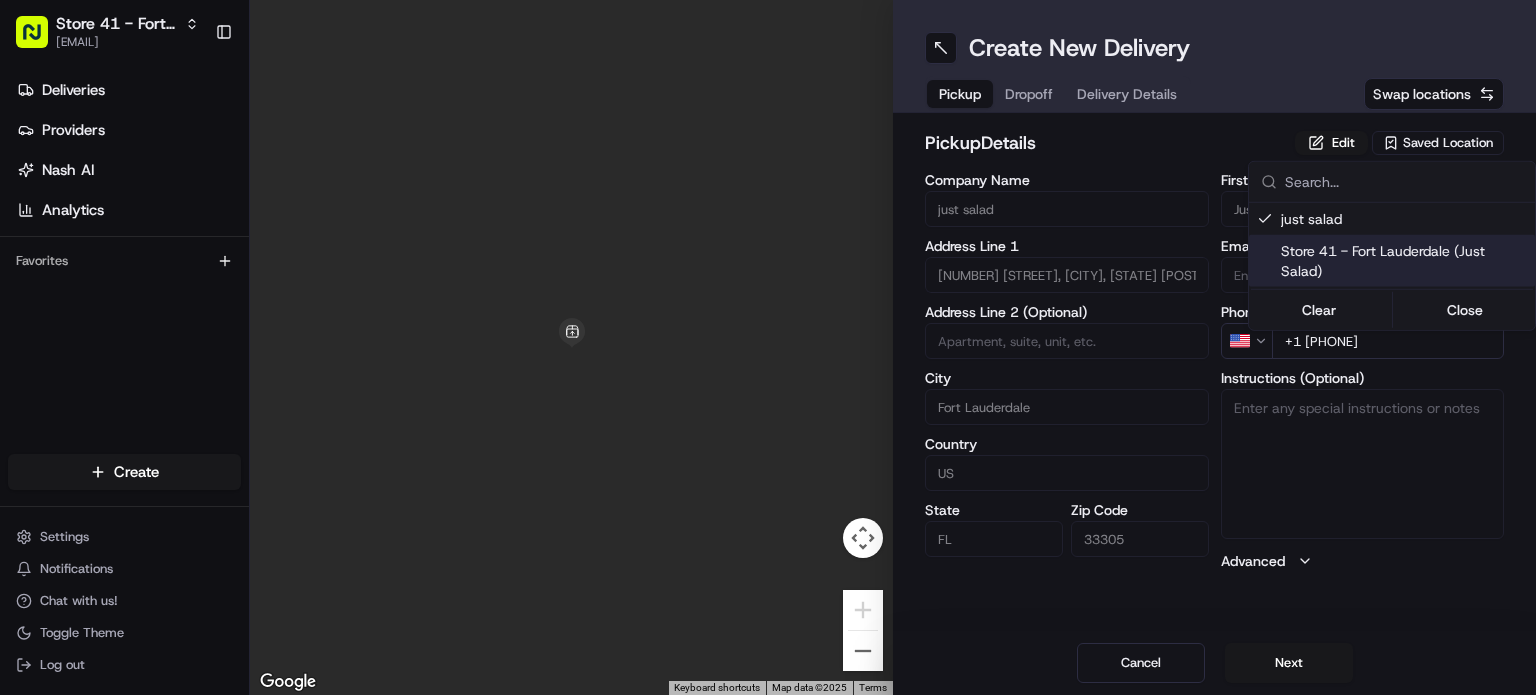 click on "Store 41 - [CITY] (Just Salad) [EMAIL] Toggle Sidebar Deliveries Providers Nash AI Analytics Favorites Main Menu Members & Organization Organization Users Roles Preferences Customization Tracking Orchestration Automations Locations Pickup Locations Dropoff Locations Billing Billing Refund Requests Integrations Notification Triggers Webhooks API Keys Request Logs Create Settings Notifications Chat with us! Toggle Theme Log out To navigate the map with touch gestures double-tap and hold your finger on the map, then drag the map. ← Move left → Move right ↑ Move up ↓ Move down + Zoom in - Zoom out Home Jump left by 75% End Jump right by 75% Page Up Jump up by 75% Page Down Jump down by 75% Keyboard shortcuts Map Data Map data ©2025 Map data ©2025 2 m Click to toggle between metric and imperial units Terms Report a map error Create New Delivery Pickup Dropoff Delivery Details Swap locations pickup Details Edit Saved Location Company Name just salad City US [STATE]" at bounding box center (768, 347) 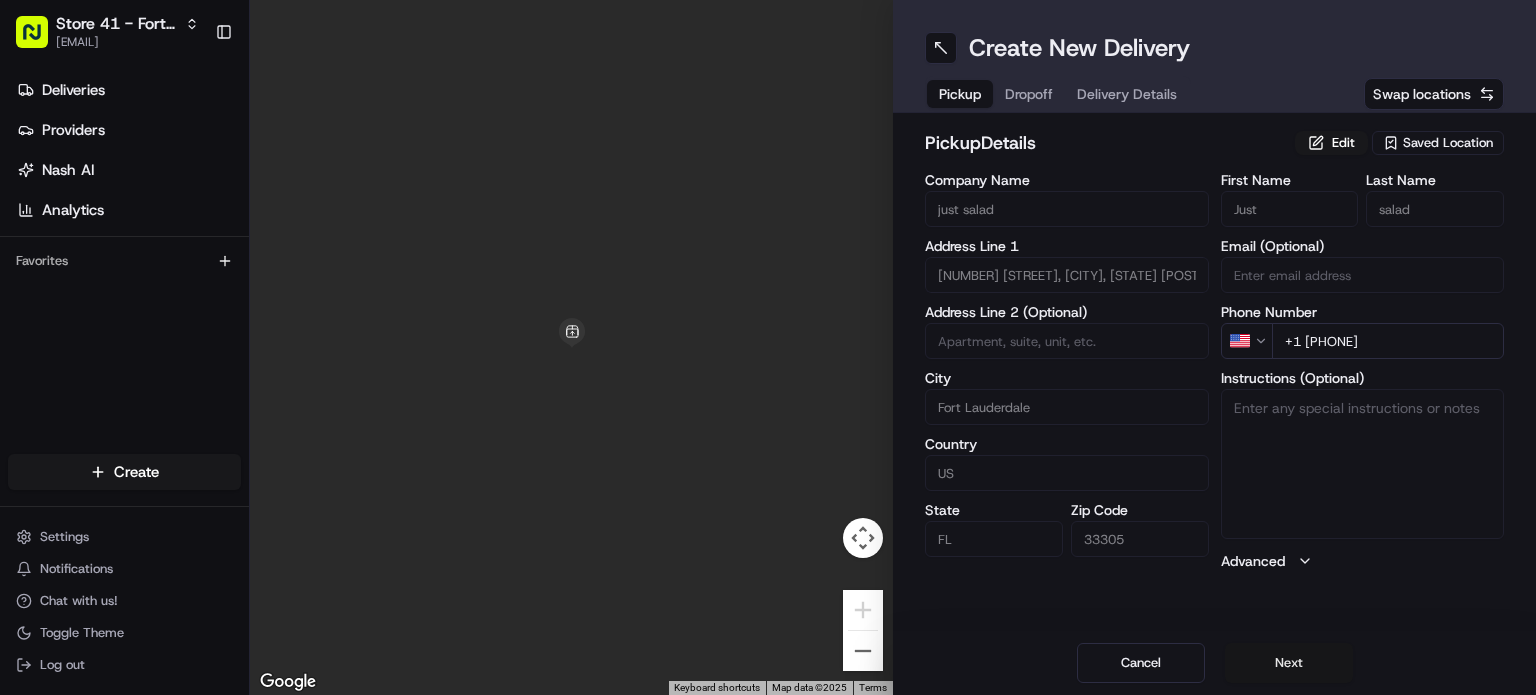 click on "Next" at bounding box center [1289, 663] 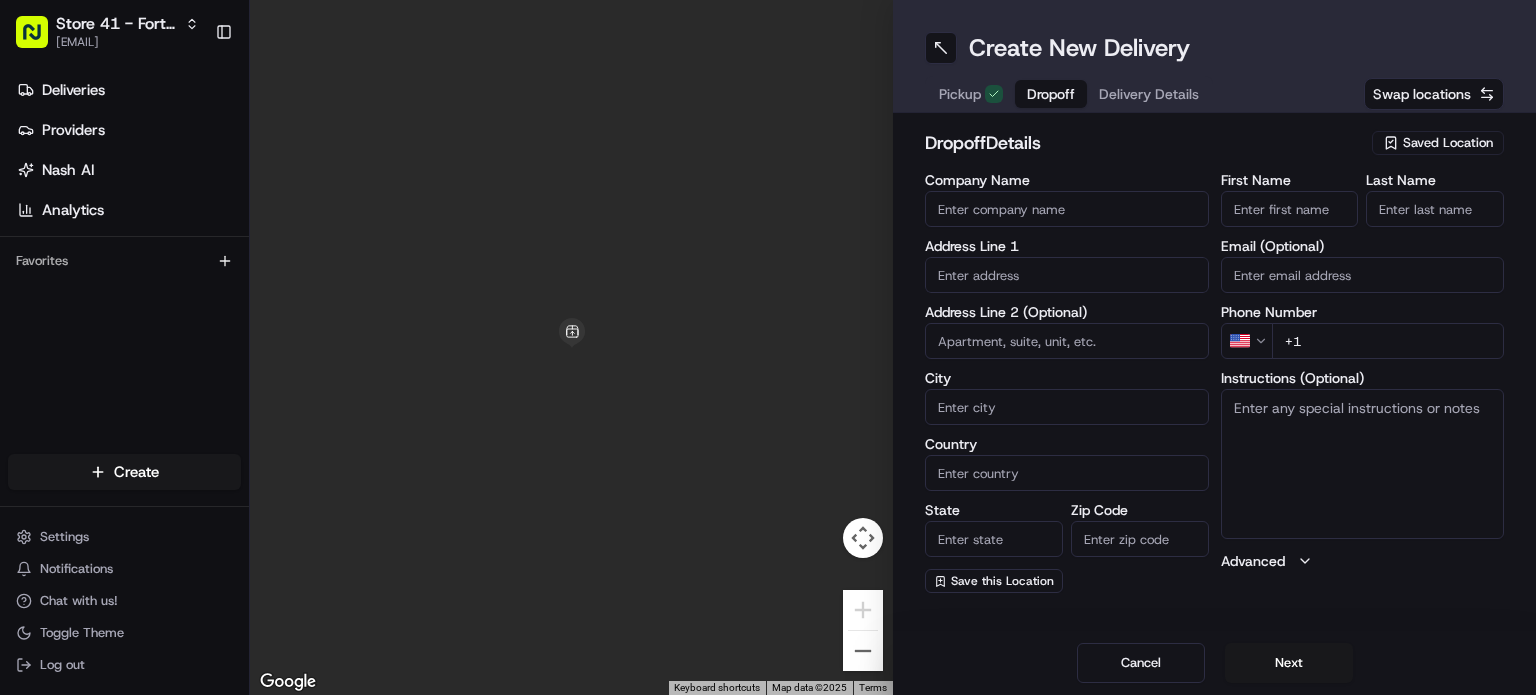 click on "First Name" at bounding box center (1290, 209) 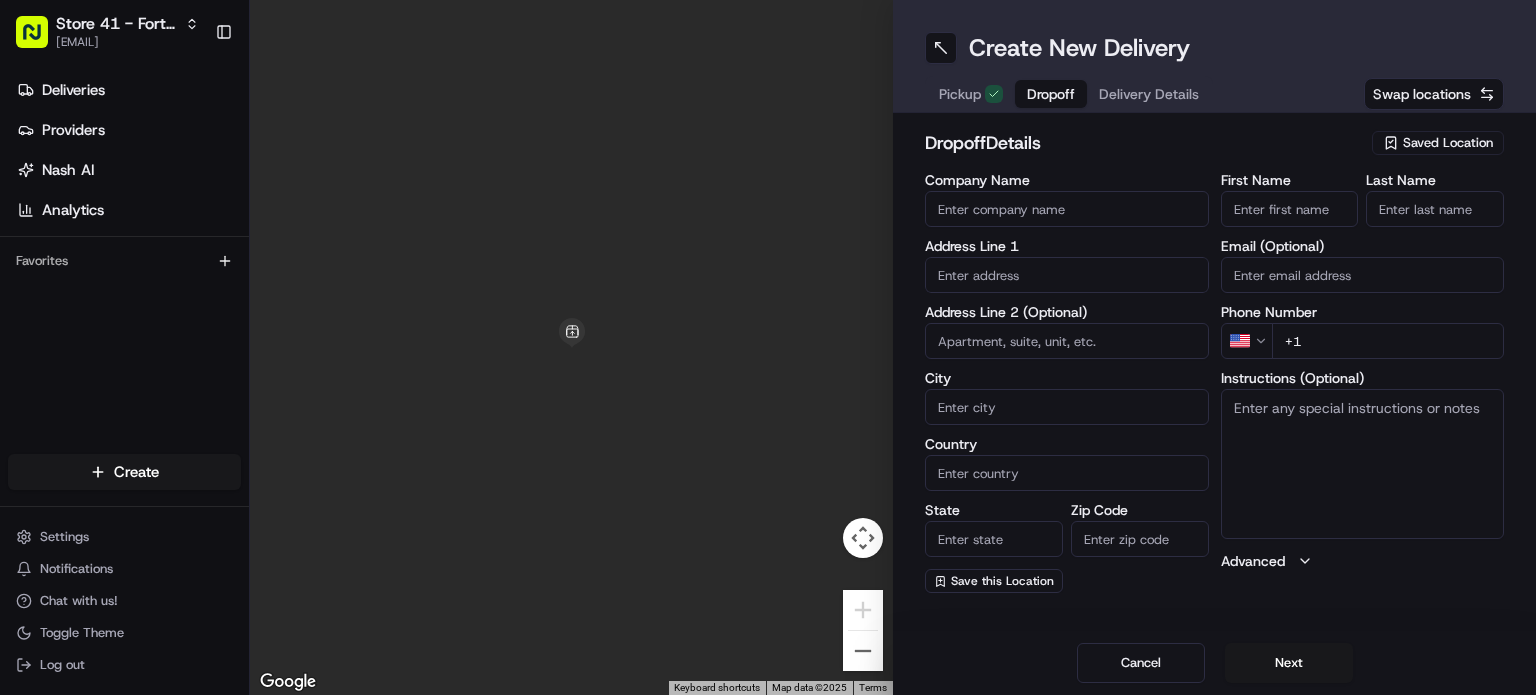 paste on "Customer: [FIRST] [LAST]" 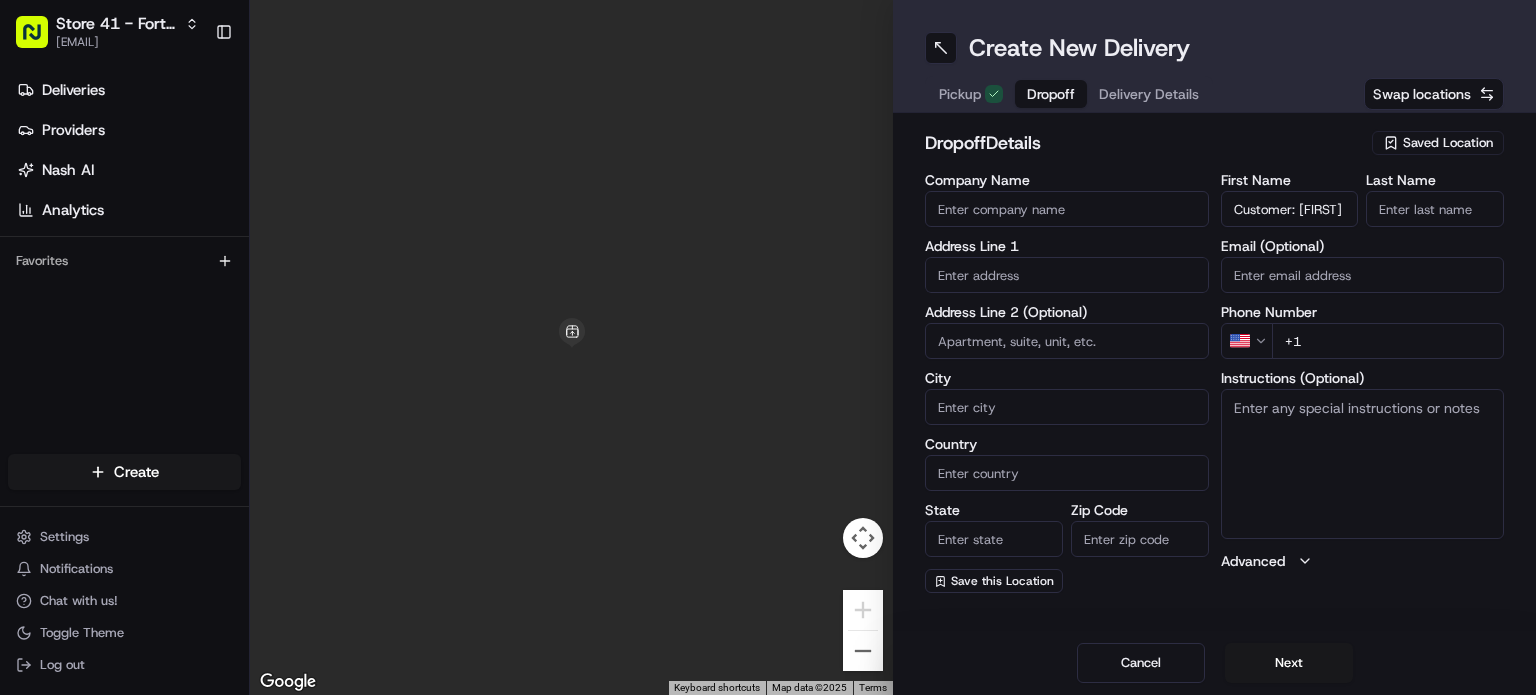 scroll, scrollTop: 0, scrollLeft: 20, axis: horizontal 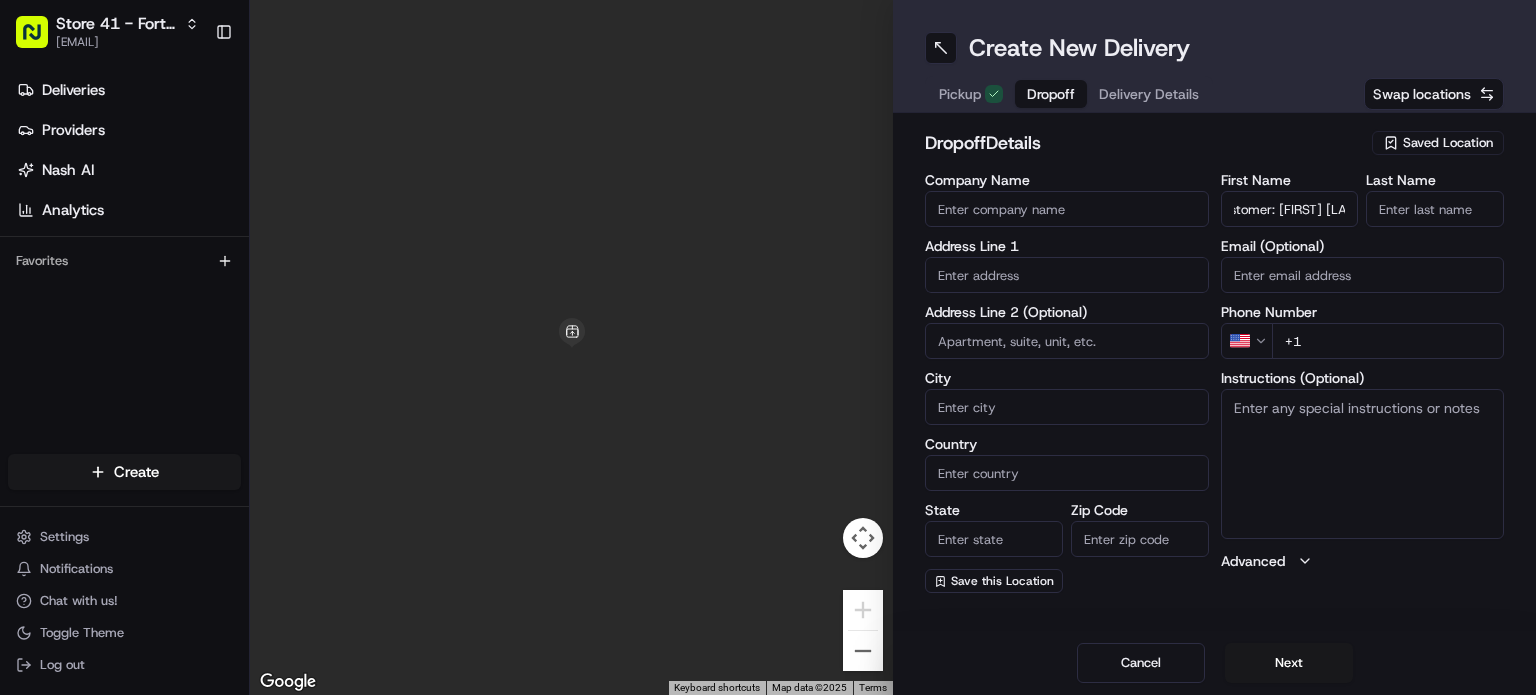 click on "Customer: [FIRST] [LAST]" at bounding box center [1290, 209] 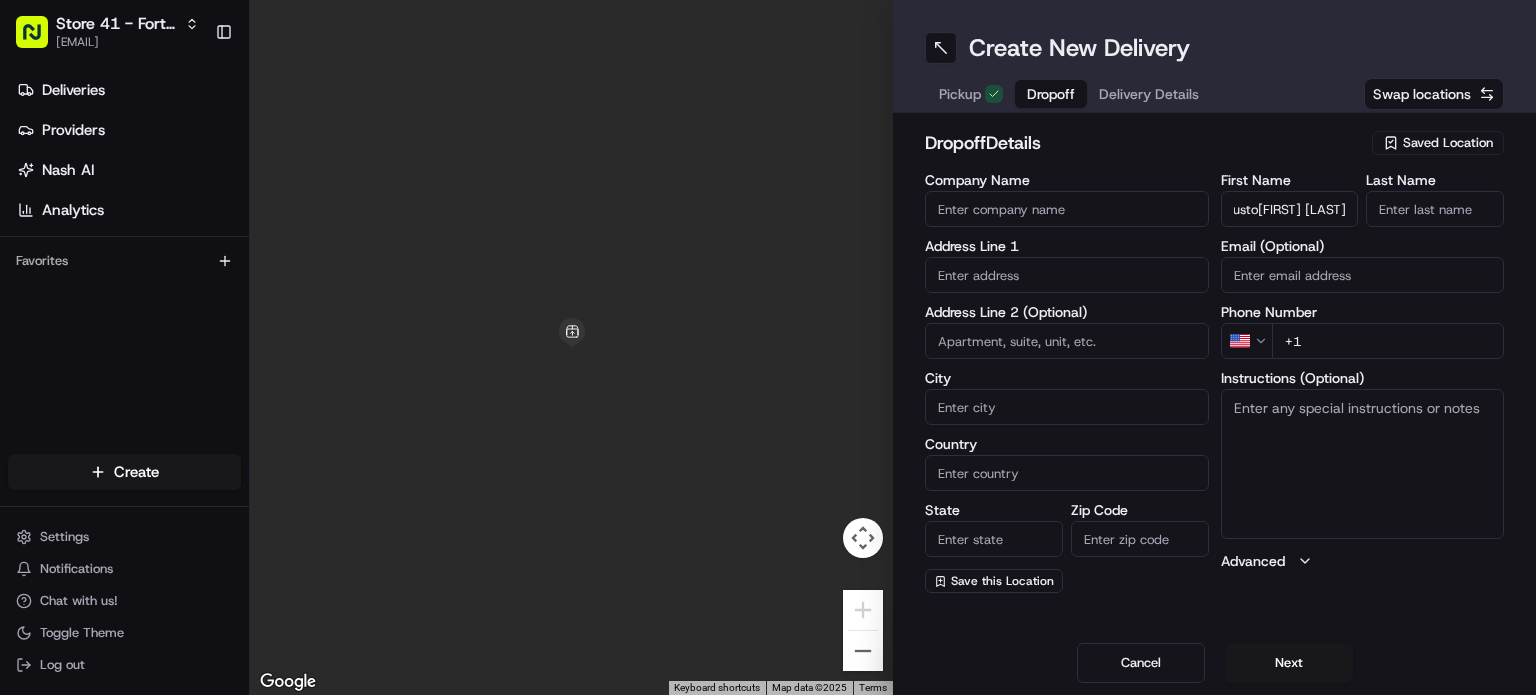 scroll, scrollTop: 0, scrollLeft: 0, axis: both 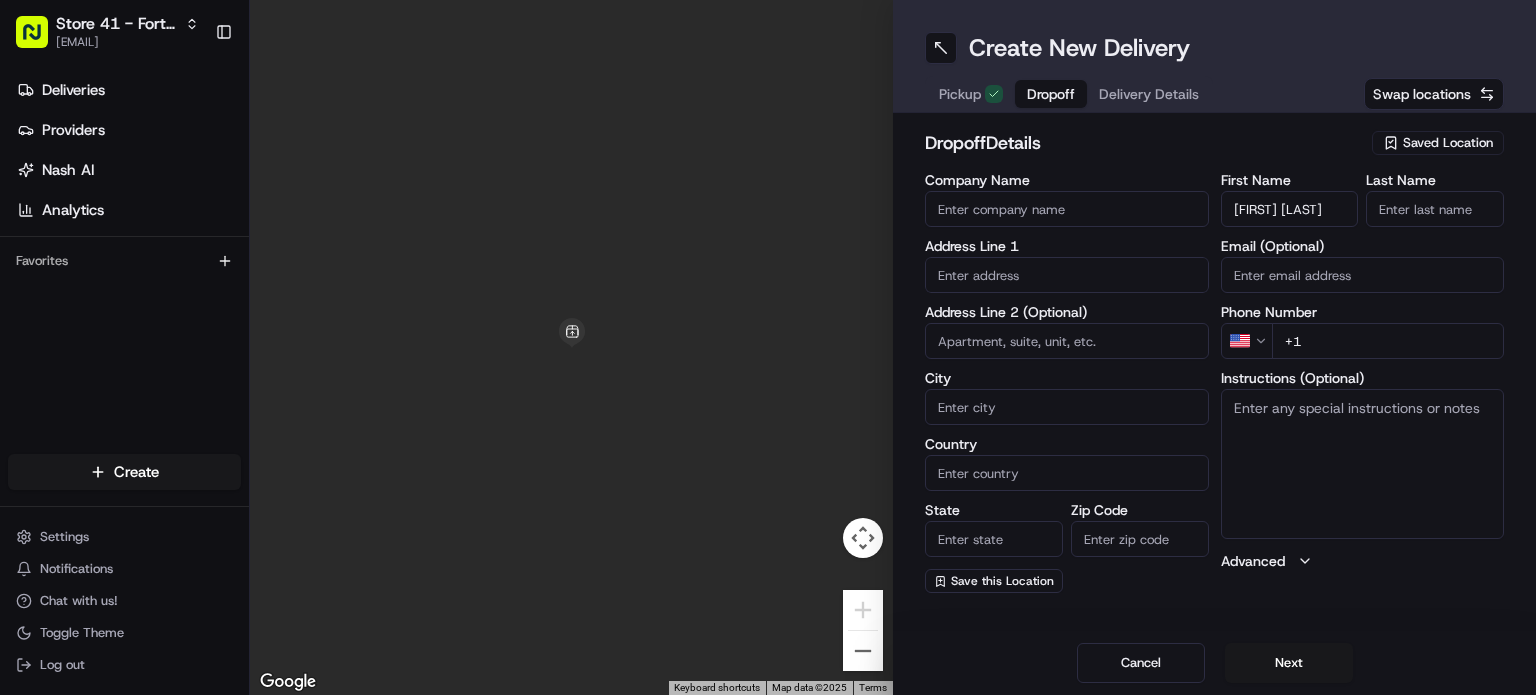 click on "[FIRST] [LAST]" at bounding box center [1290, 209] 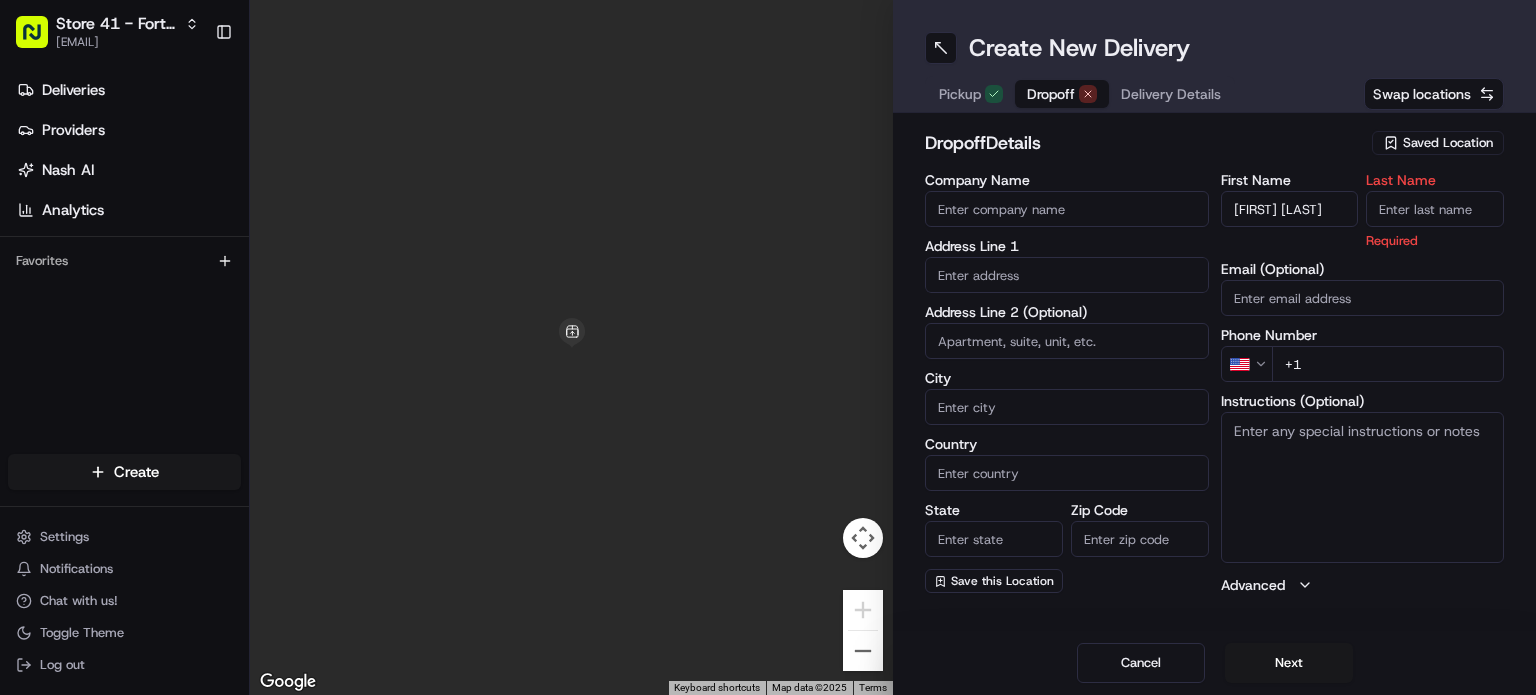 paste on "[LAST]" 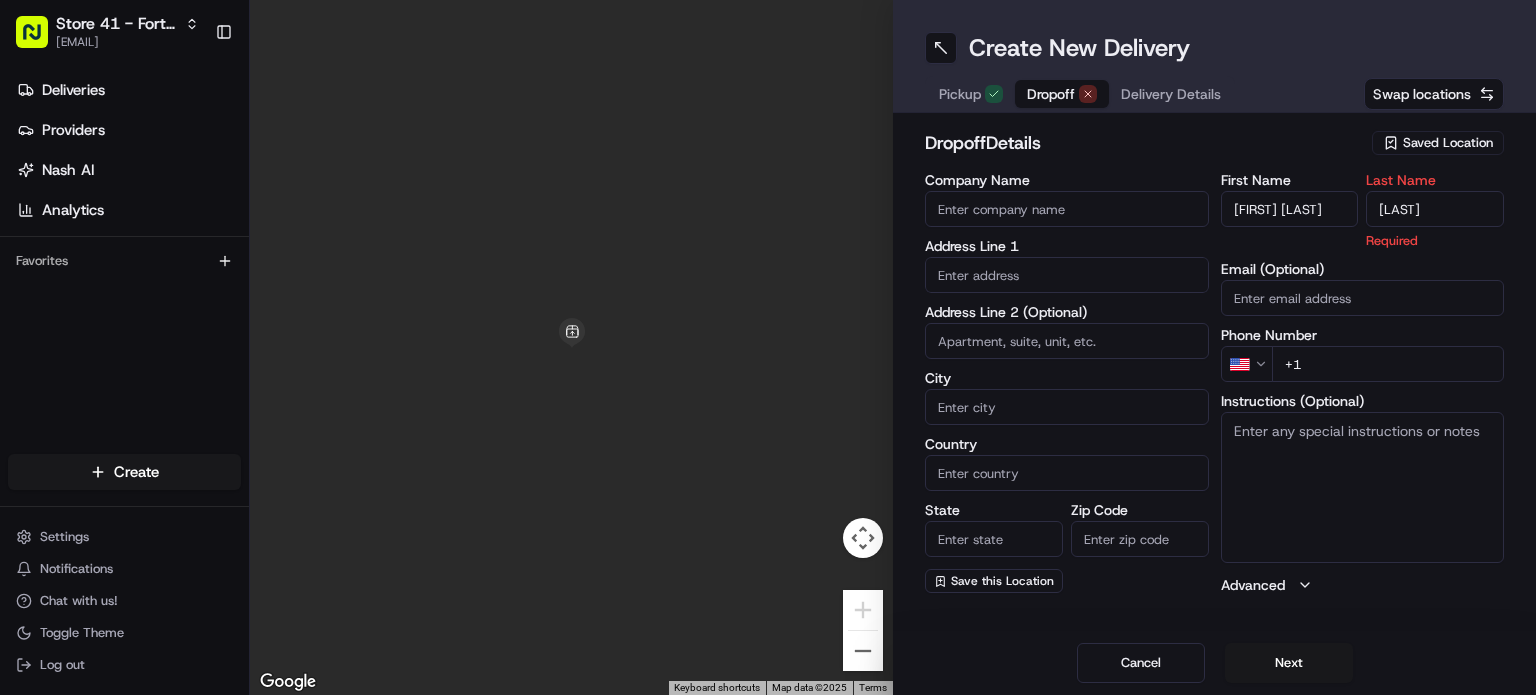 type on "[LAST]" 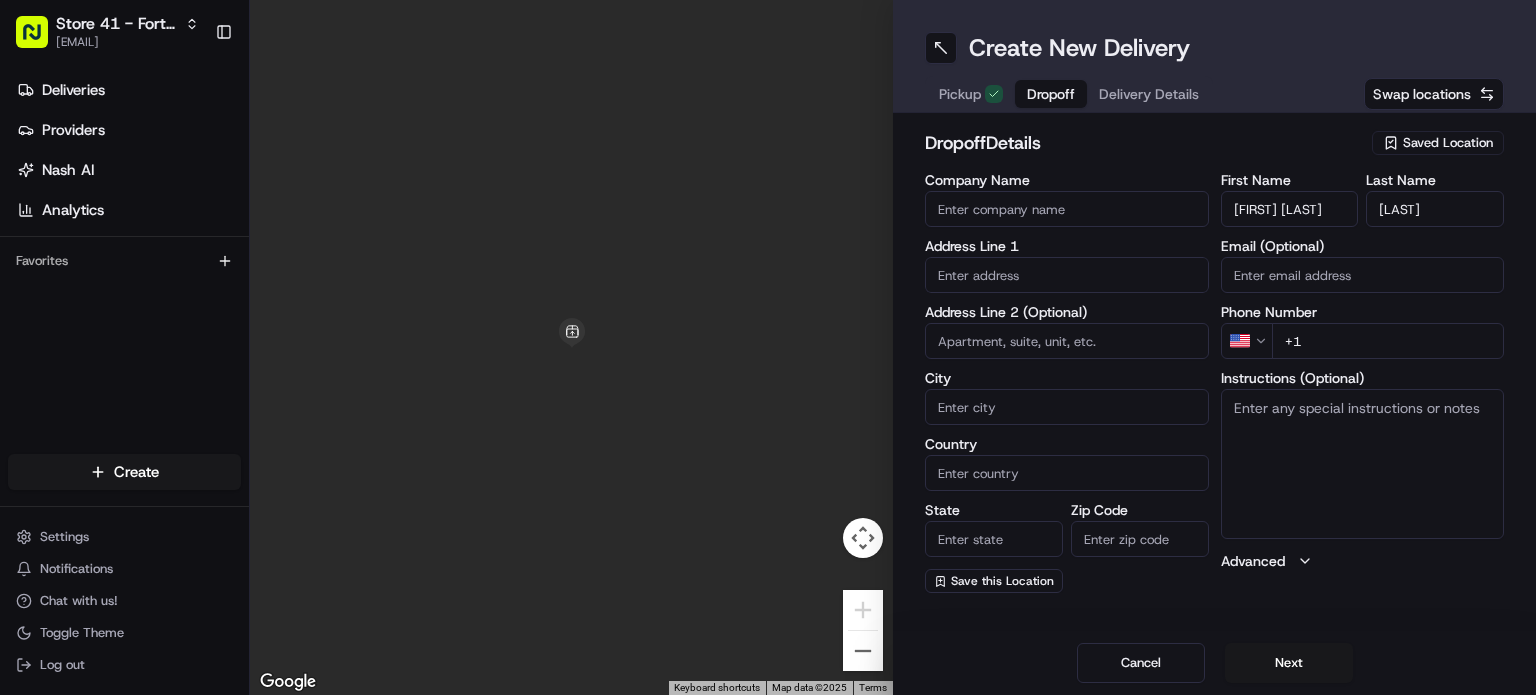 click on "[FIRST] [LAST]" at bounding box center (1290, 209) 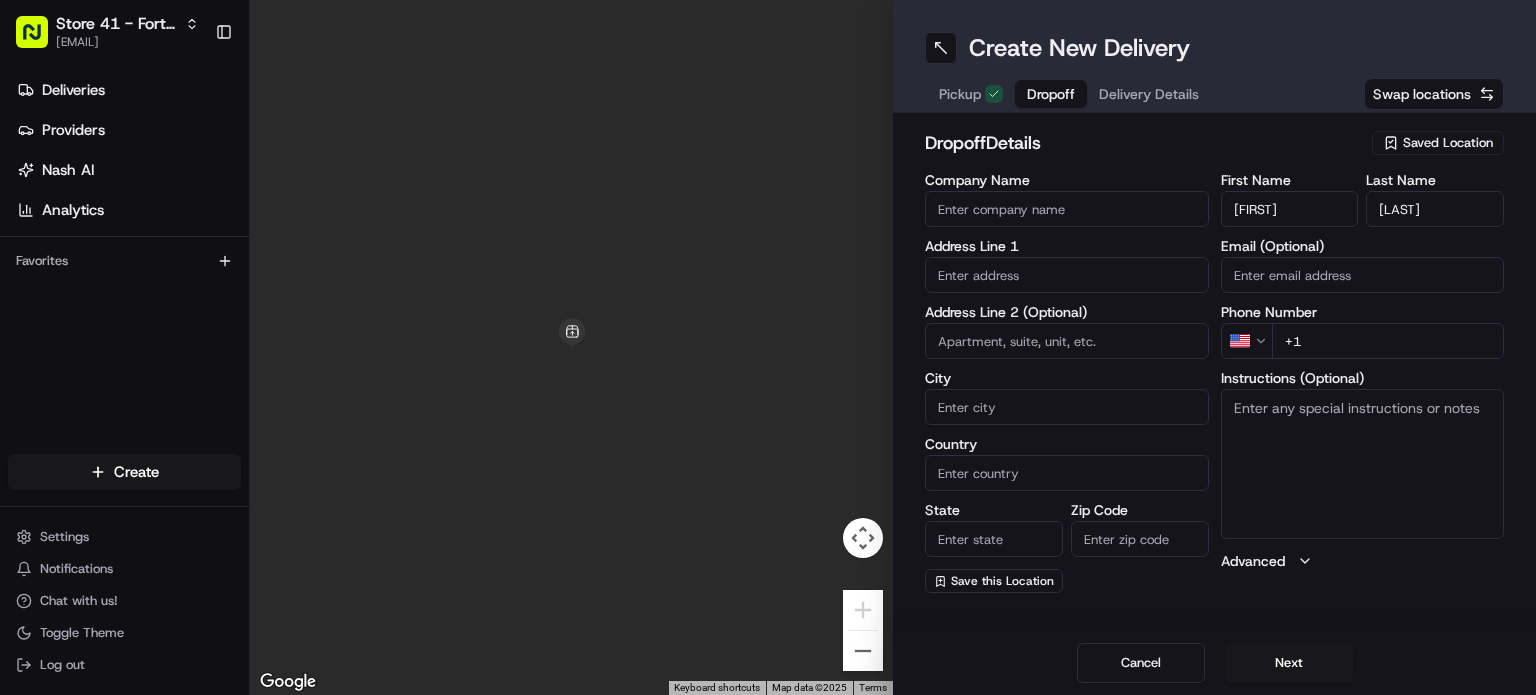 type on "[FIRST]" 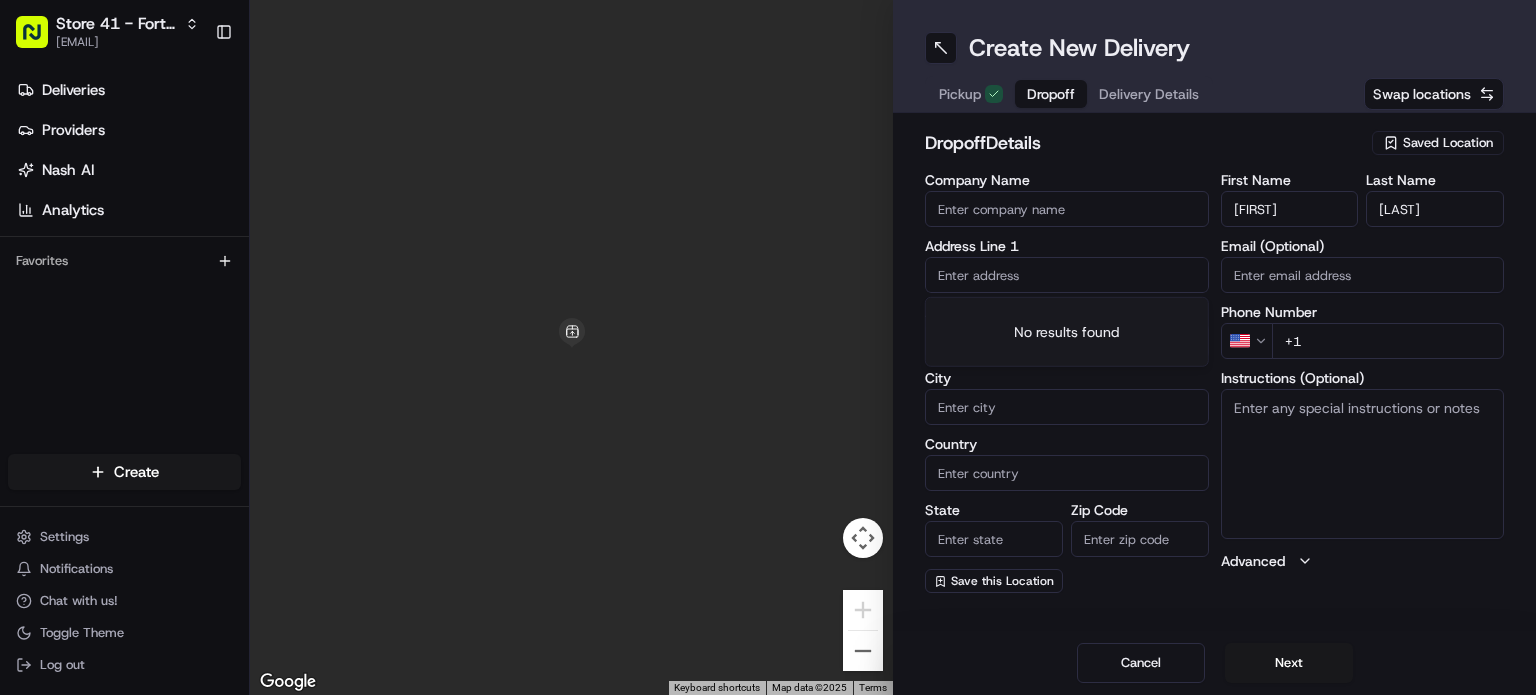click at bounding box center [1067, 275] 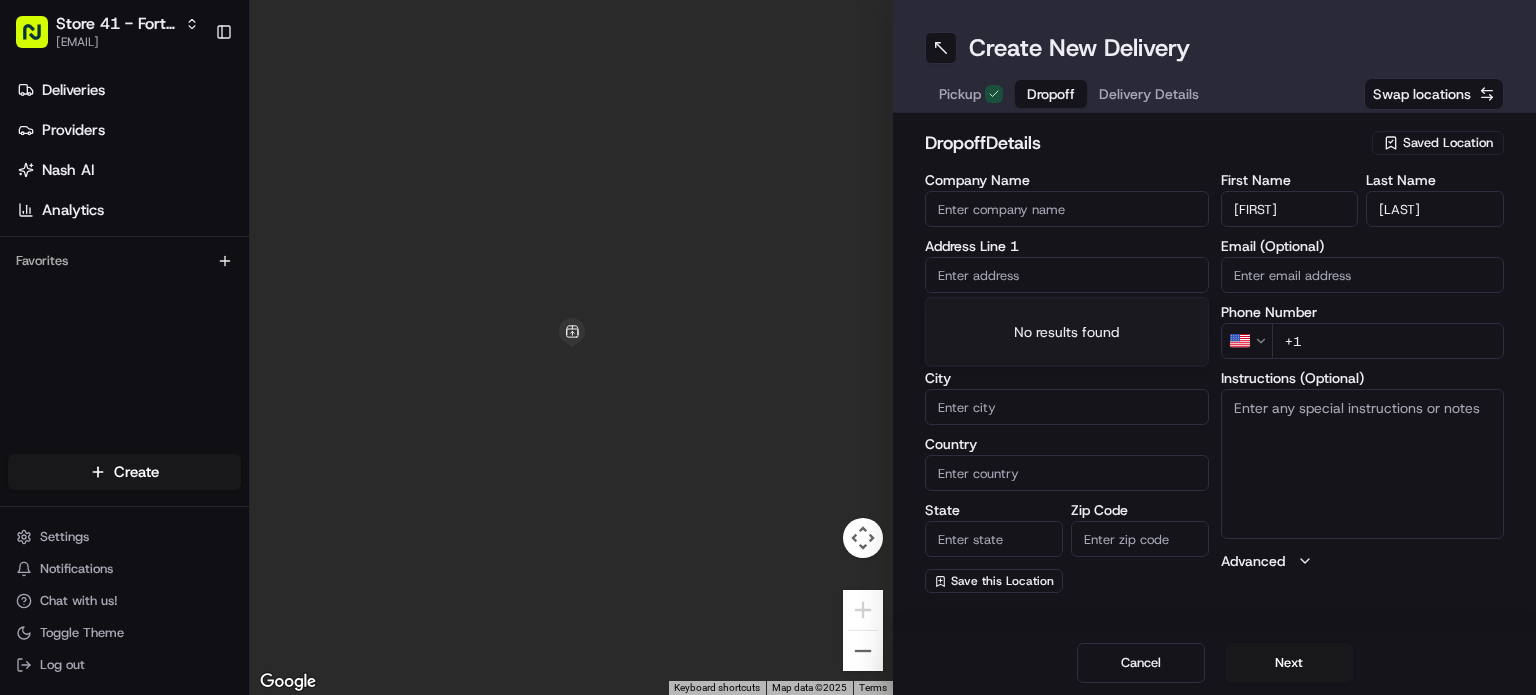 paste on "[NUMBER] [STREET], [CITY] , [POSTAL_CODE]" 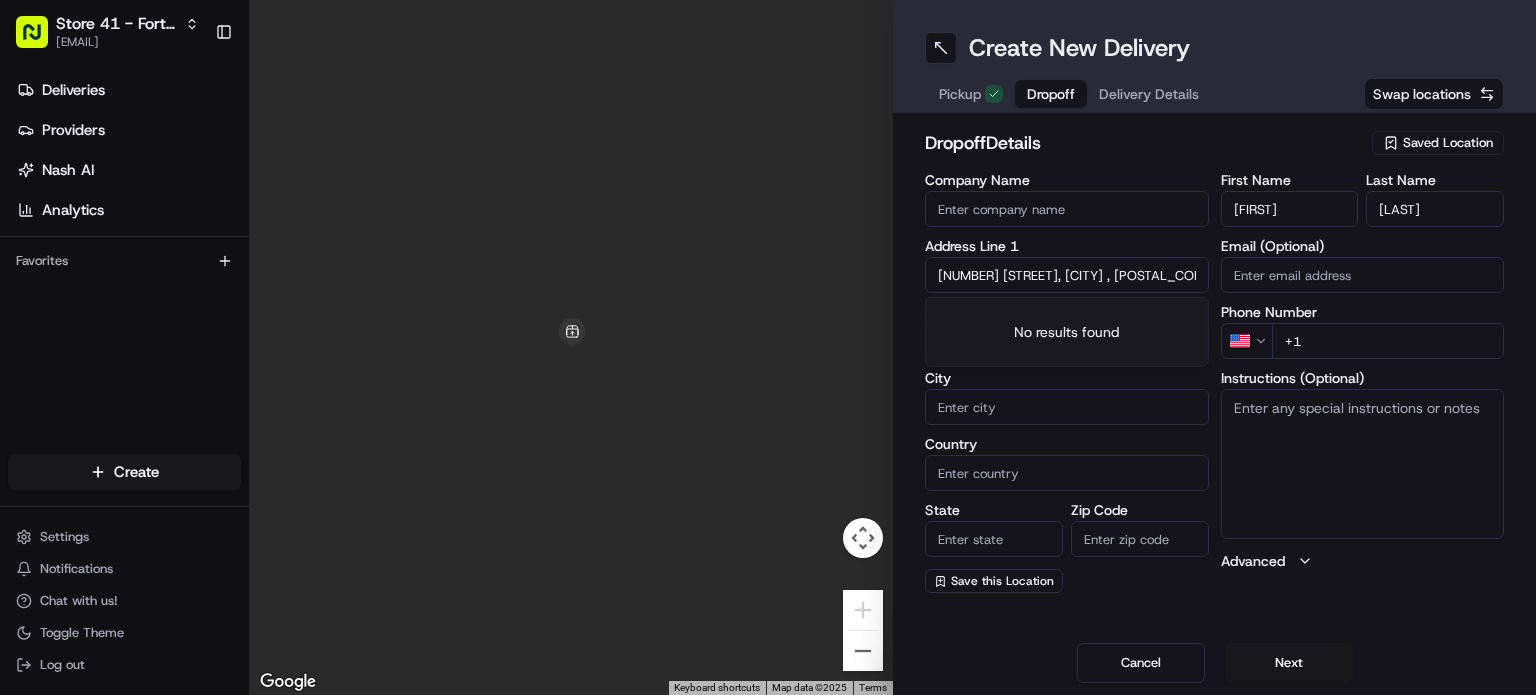 scroll, scrollTop: 0, scrollLeft: 100, axis: horizontal 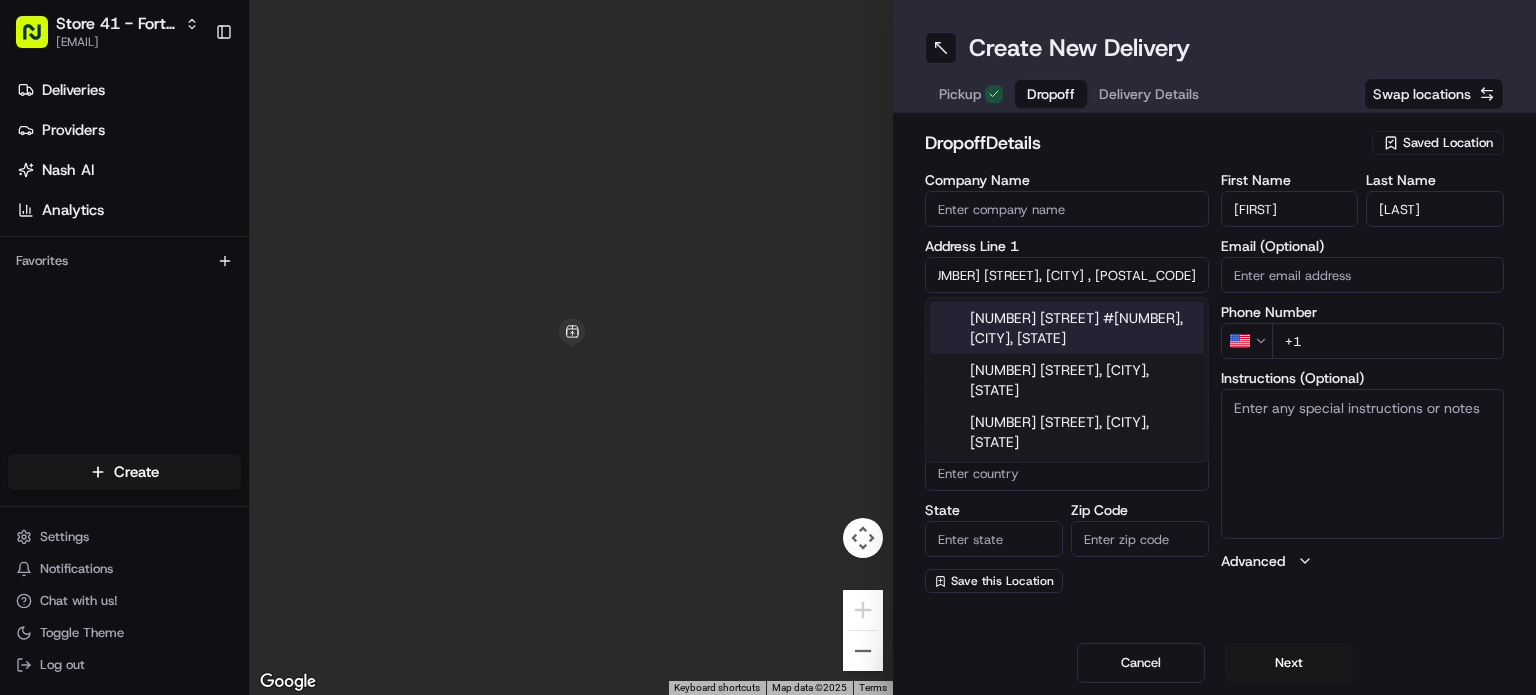 click on "[NUMBER] [STREET] #[NUMBER], [CITY], [STATE]" at bounding box center (1067, 328) 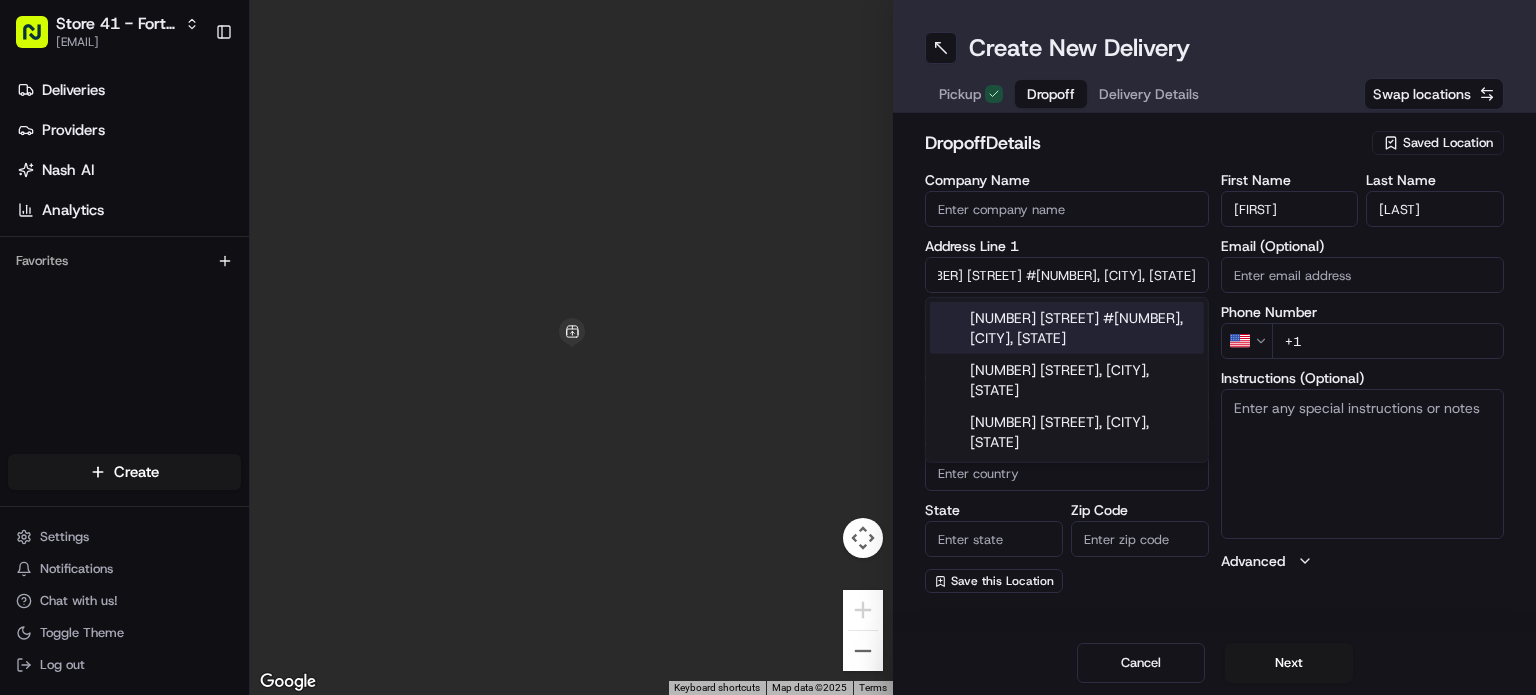 type on "[NUMBER] [STREET], [CITY], [STATE] [POSTAL_CODE], [COUNTRY]" 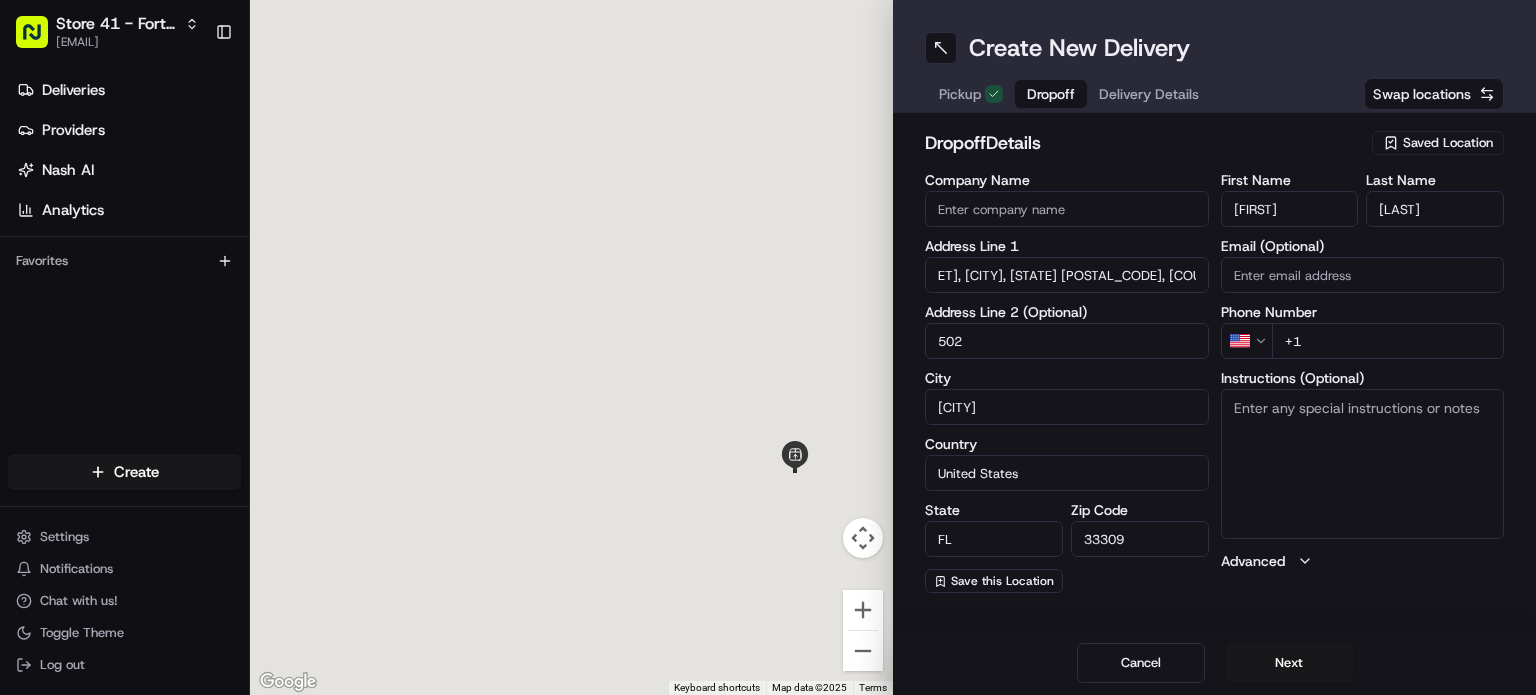 type on "[NUMBER] [STREET]" 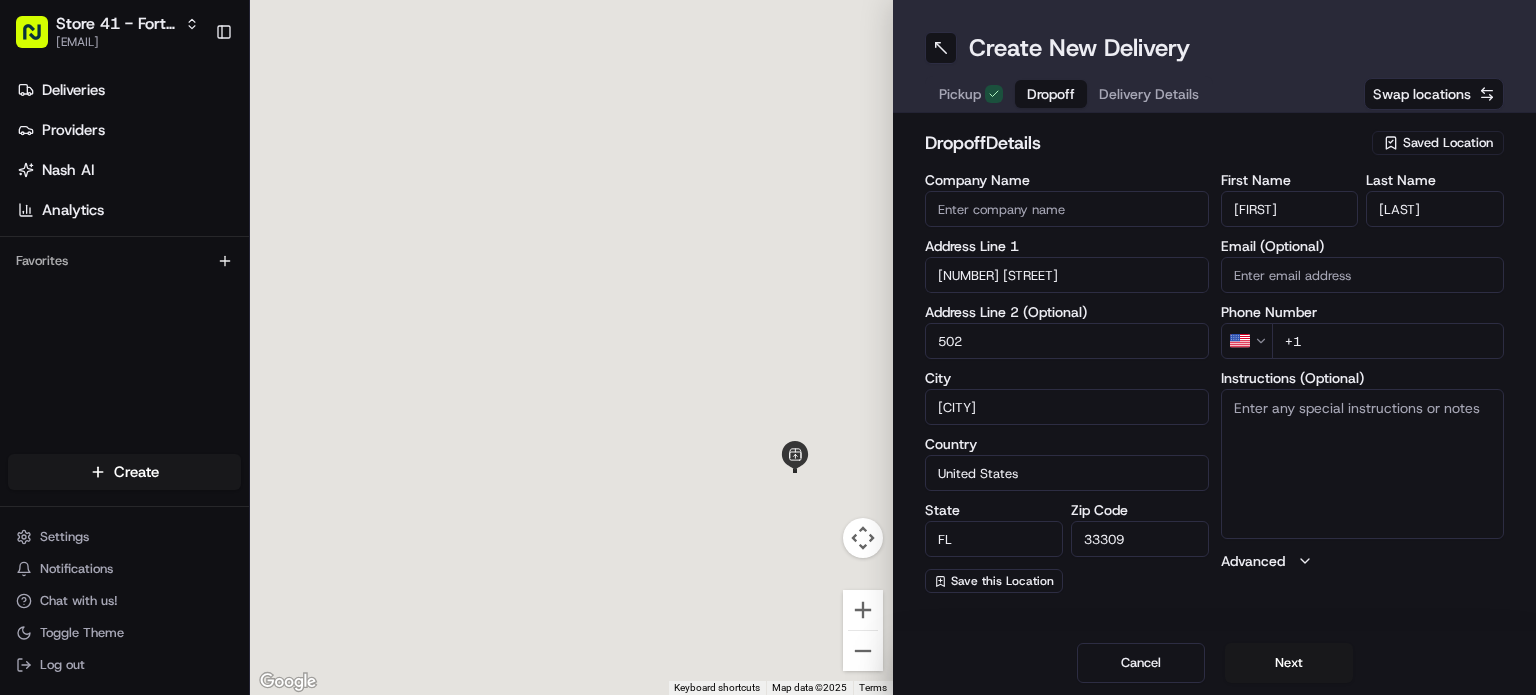 scroll, scrollTop: 0, scrollLeft: 0, axis: both 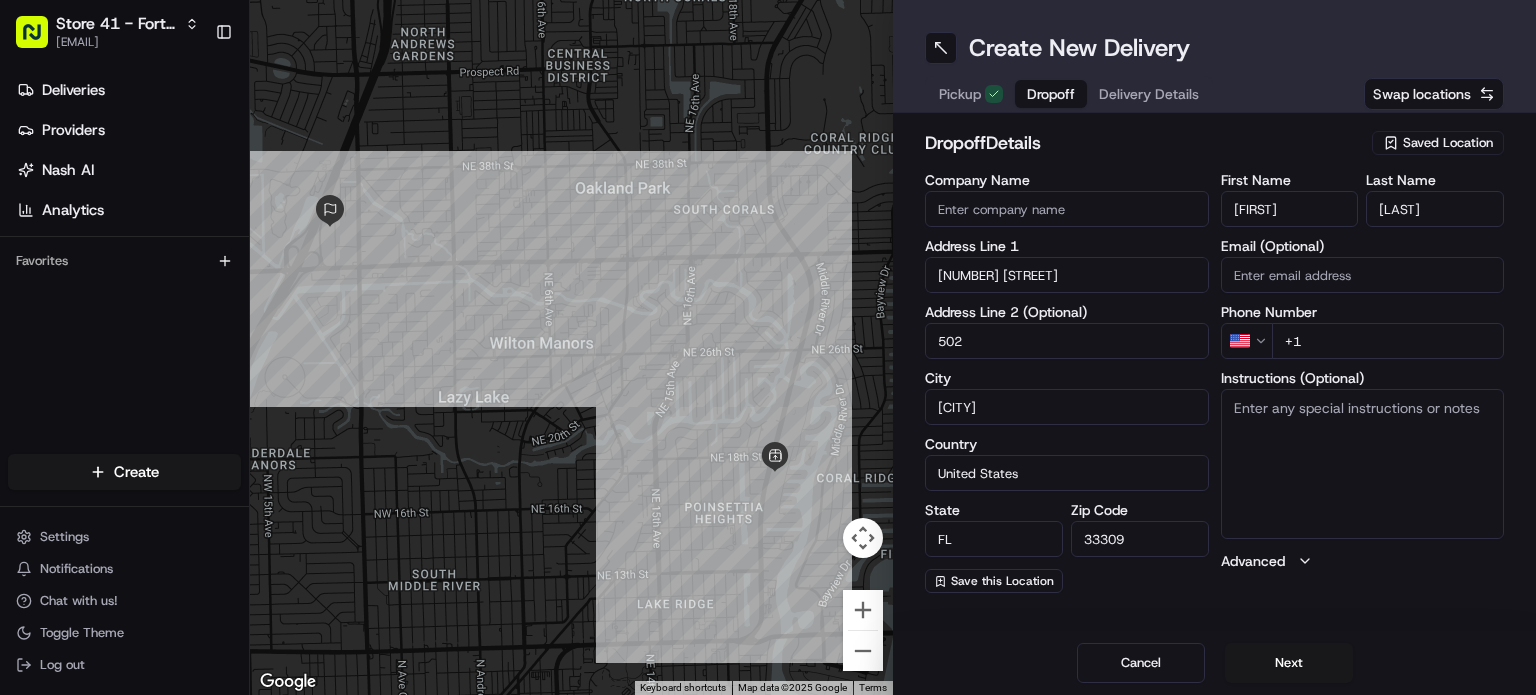 click on "+1" at bounding box center [1388, 341] 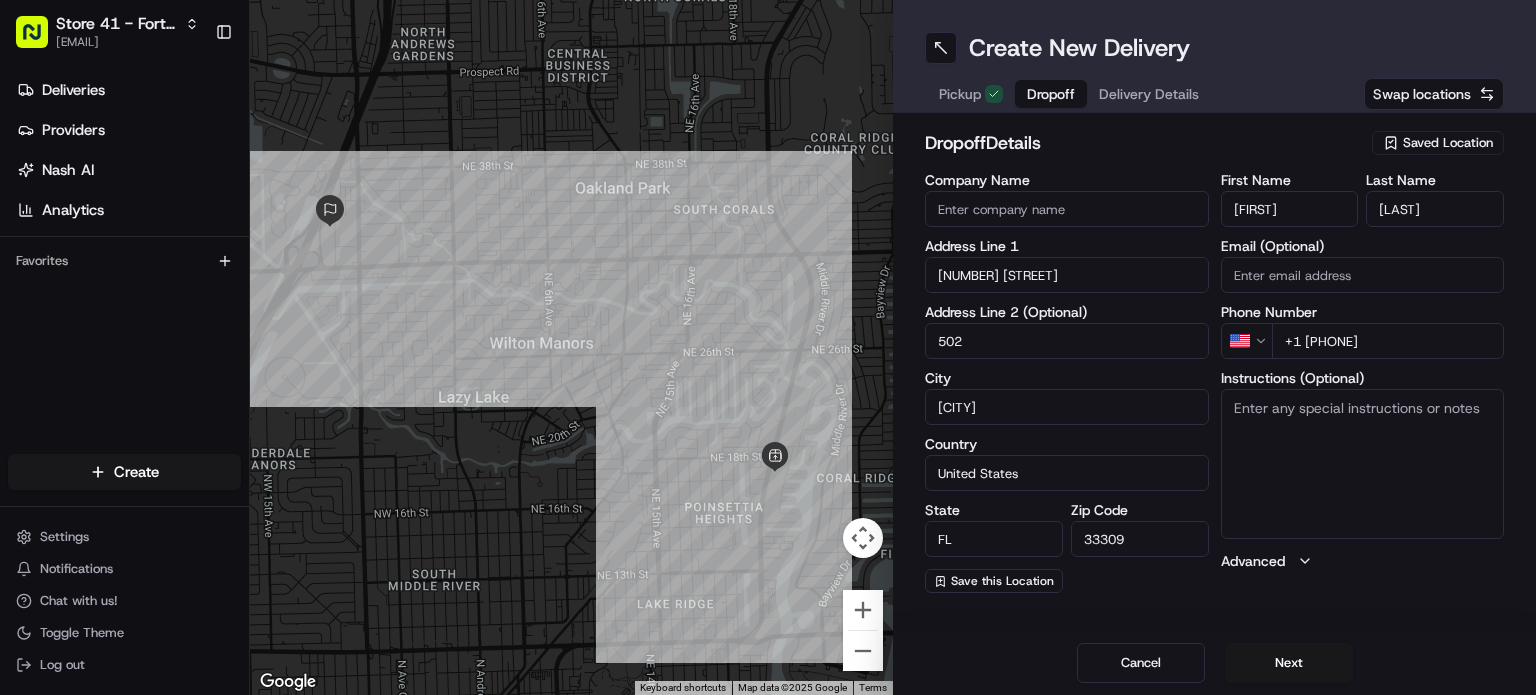type on "+1 [PHONE]" 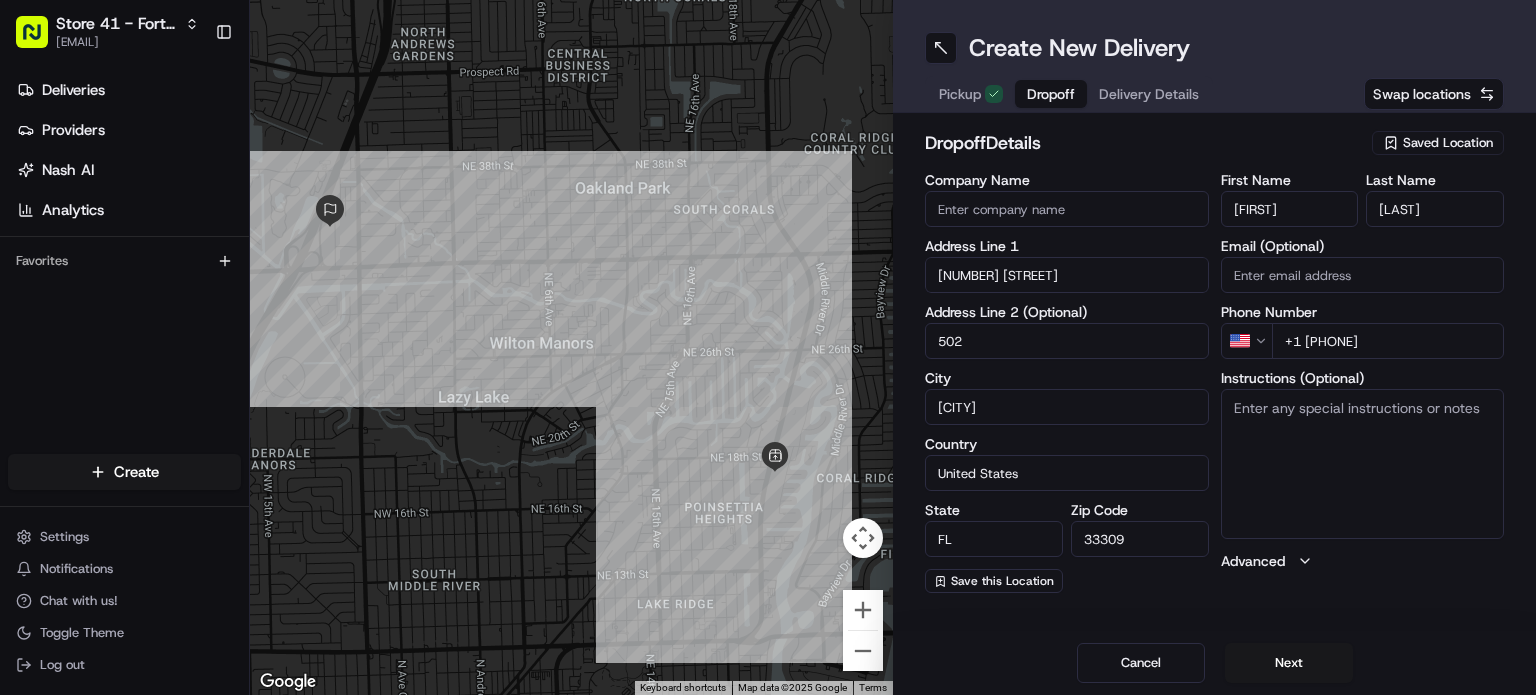 click on "Email (Optional)" at bounding box center [1363, 275] 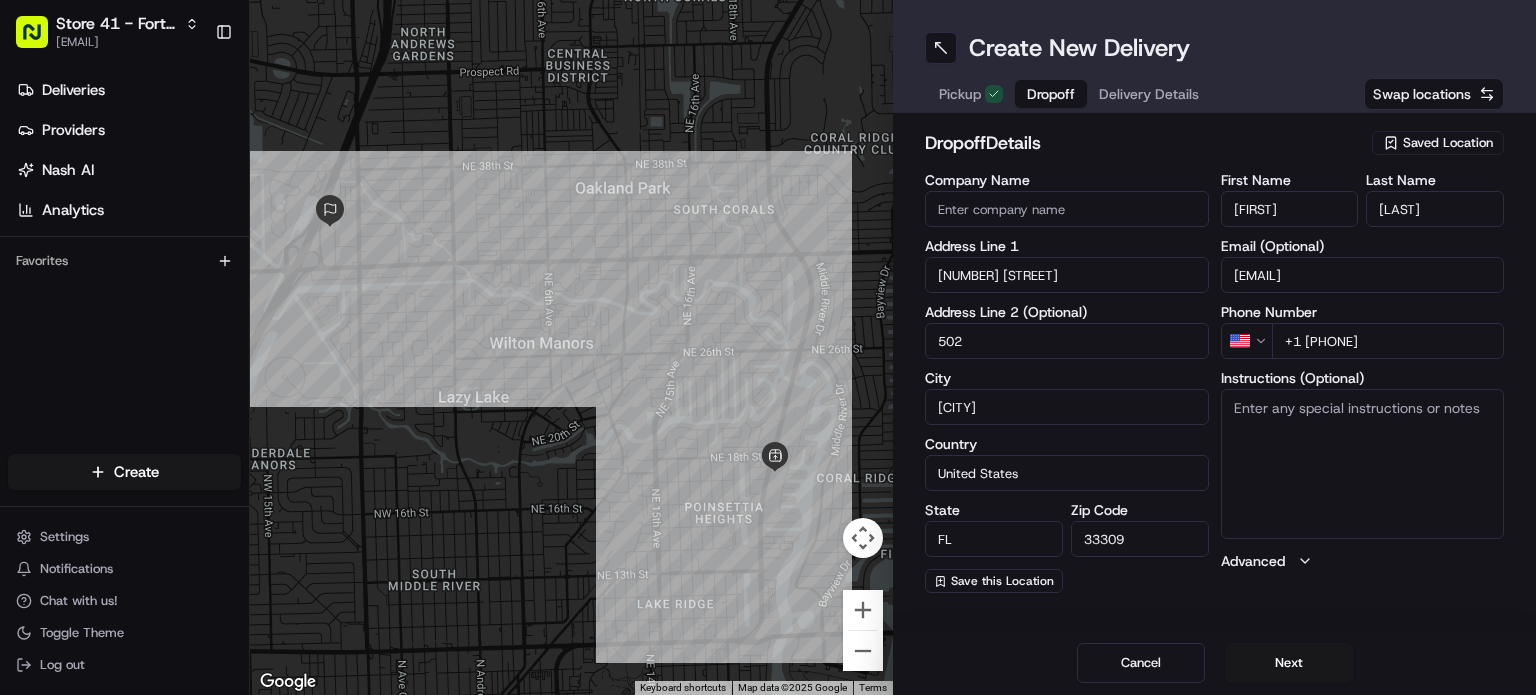 type on "[EMAIL]" 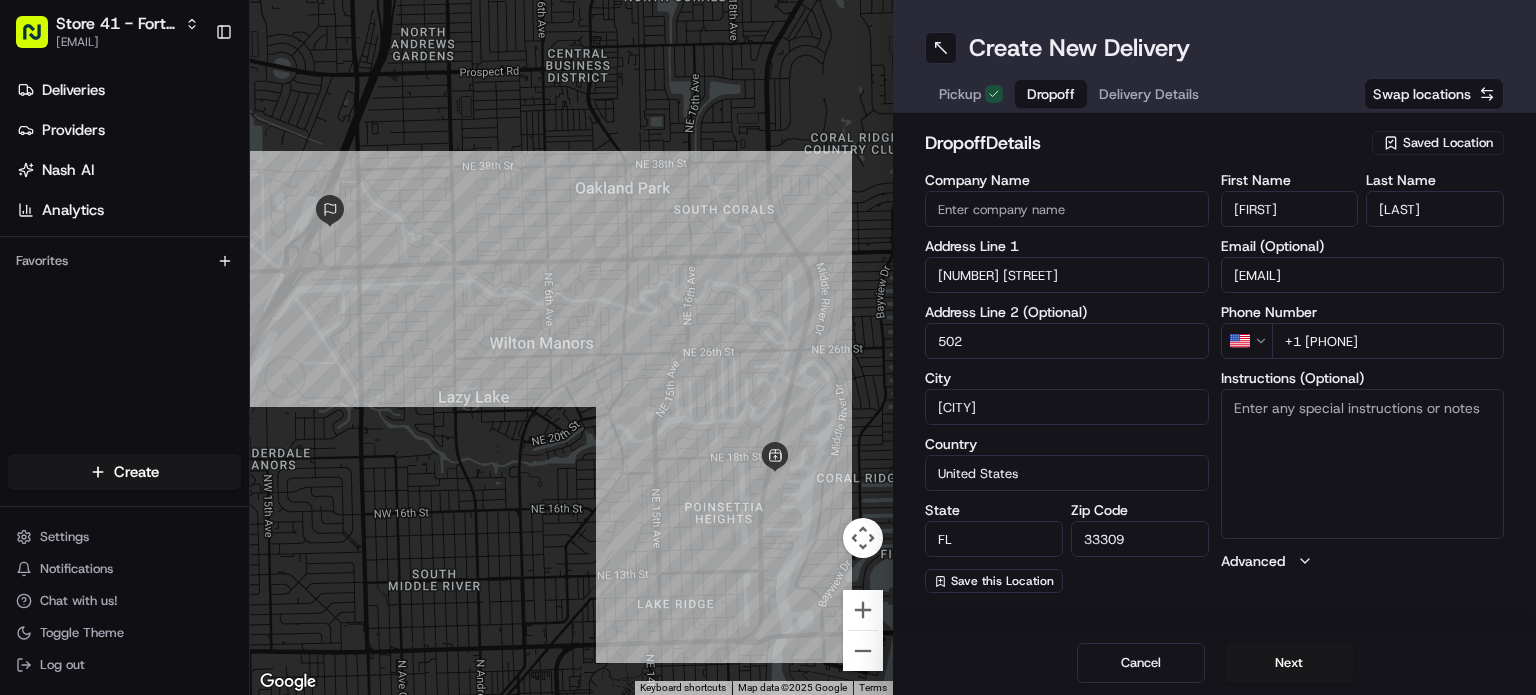 click on "Instructions (Optional)" at bounding box center (1363, 464) 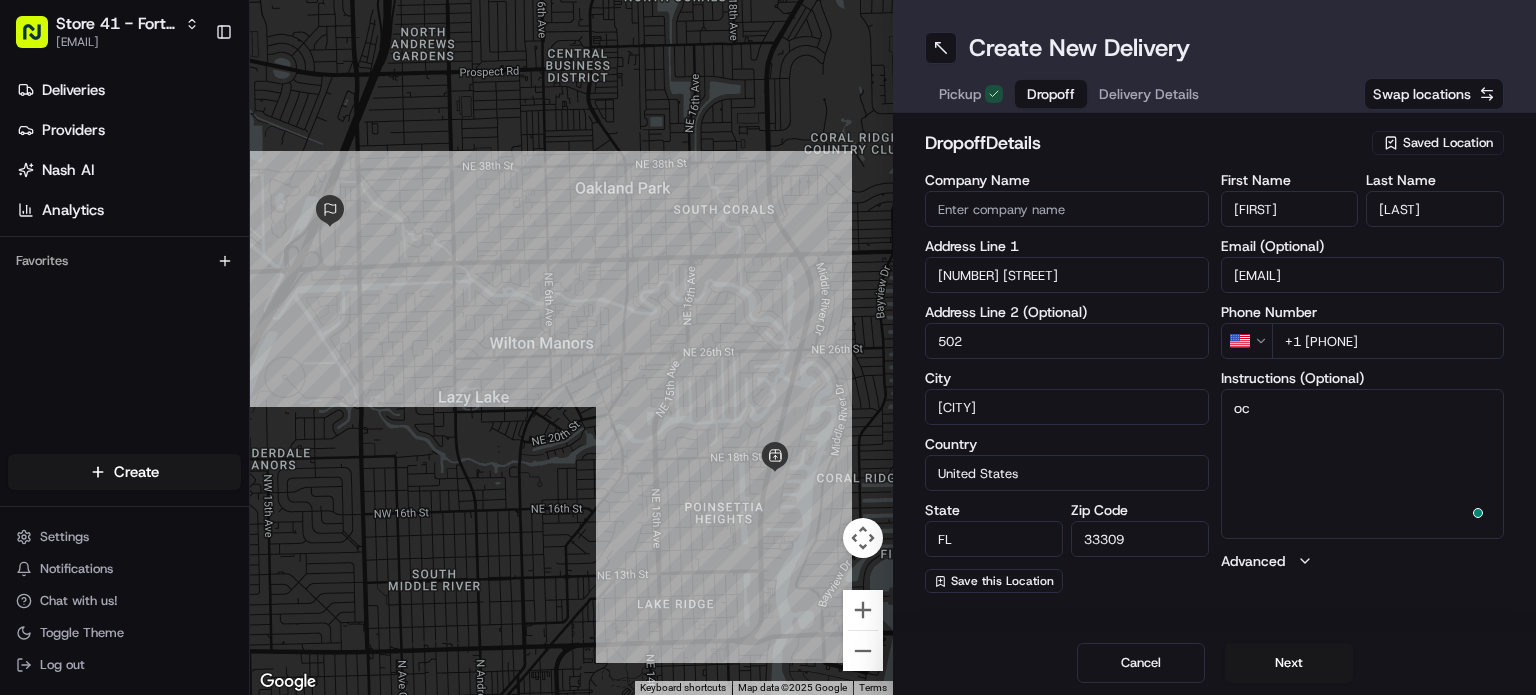 type on "o" 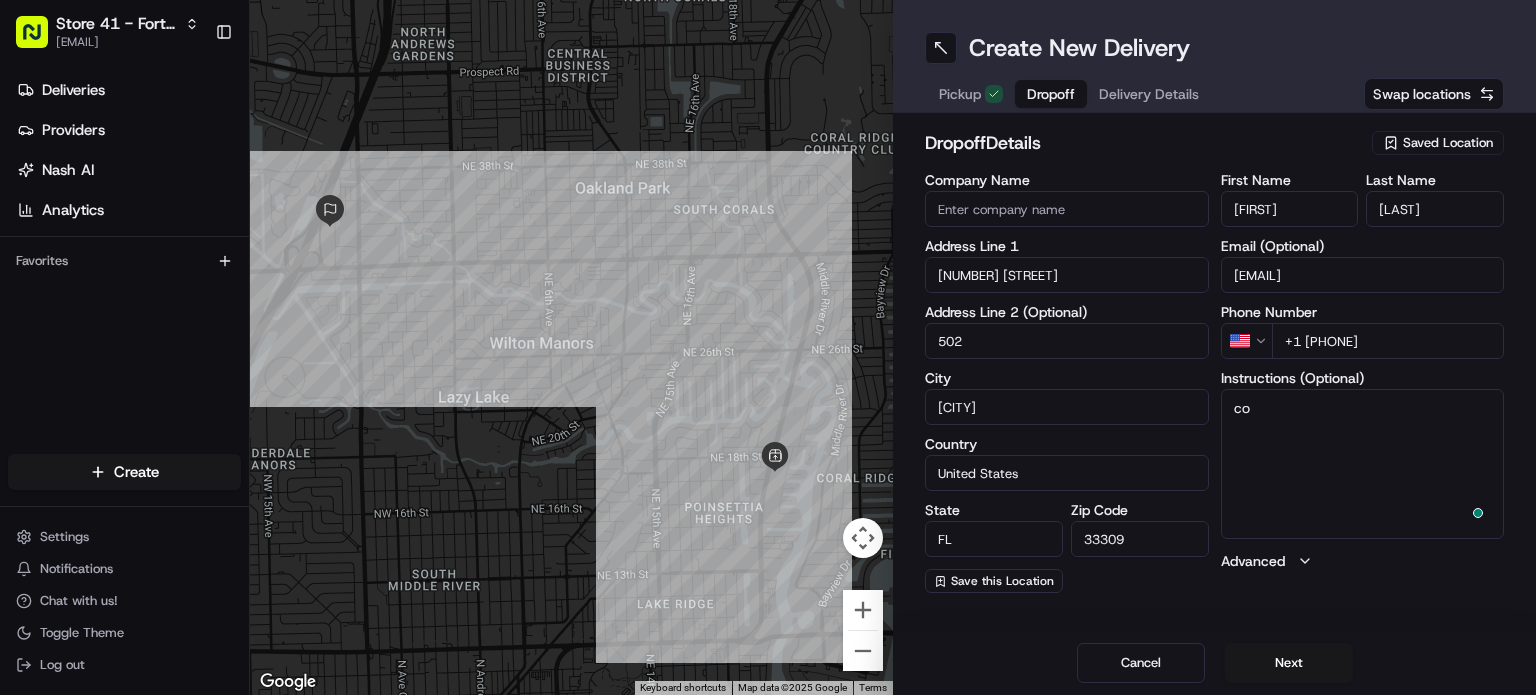 type on "c" 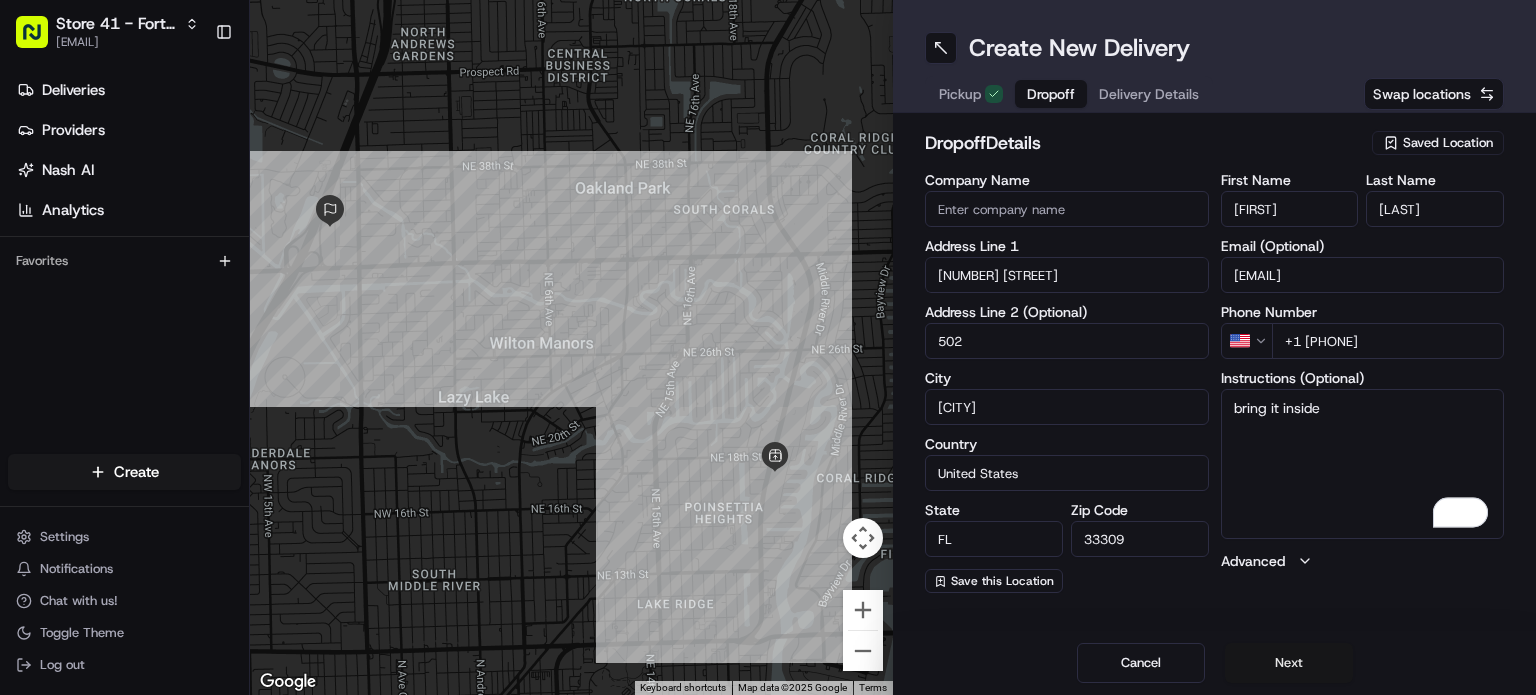 type on "bring it inside" 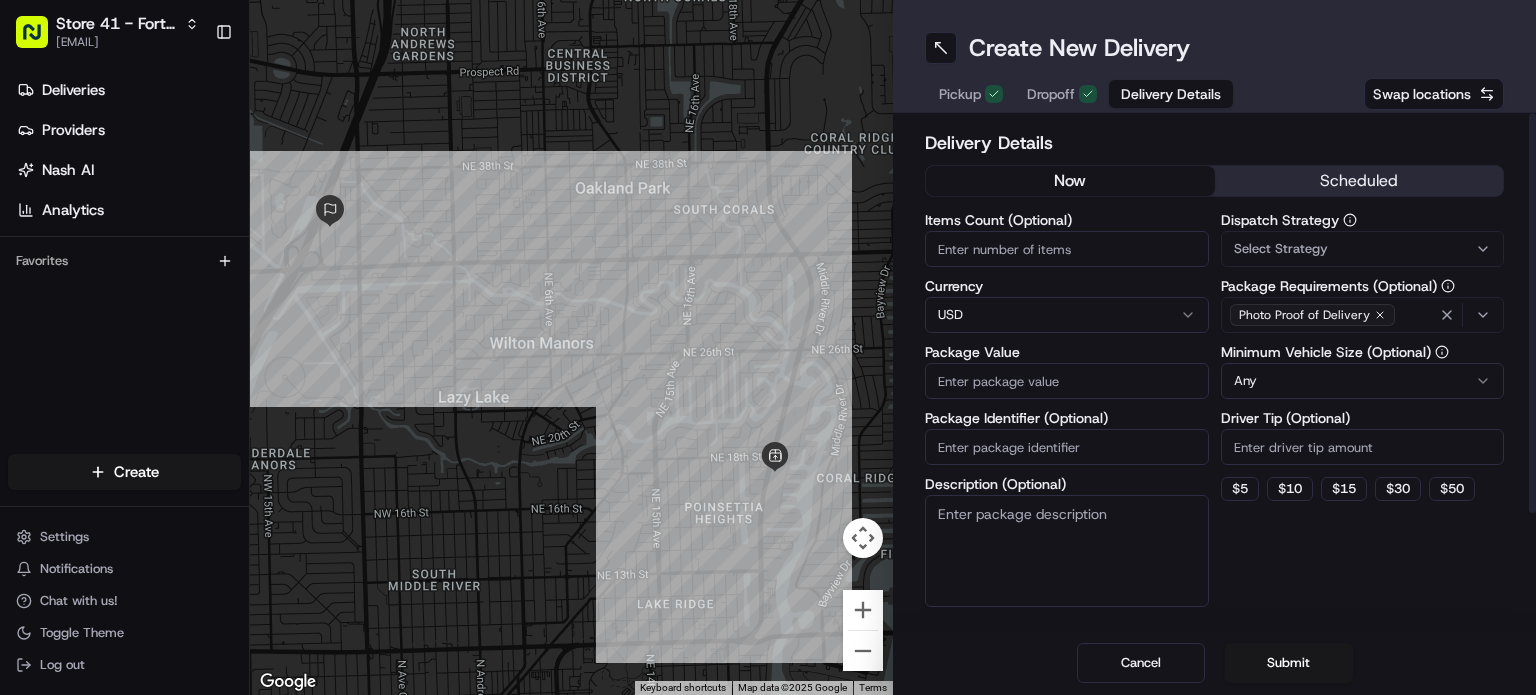 click on "Package Value" at bounding box center (1067, 381) 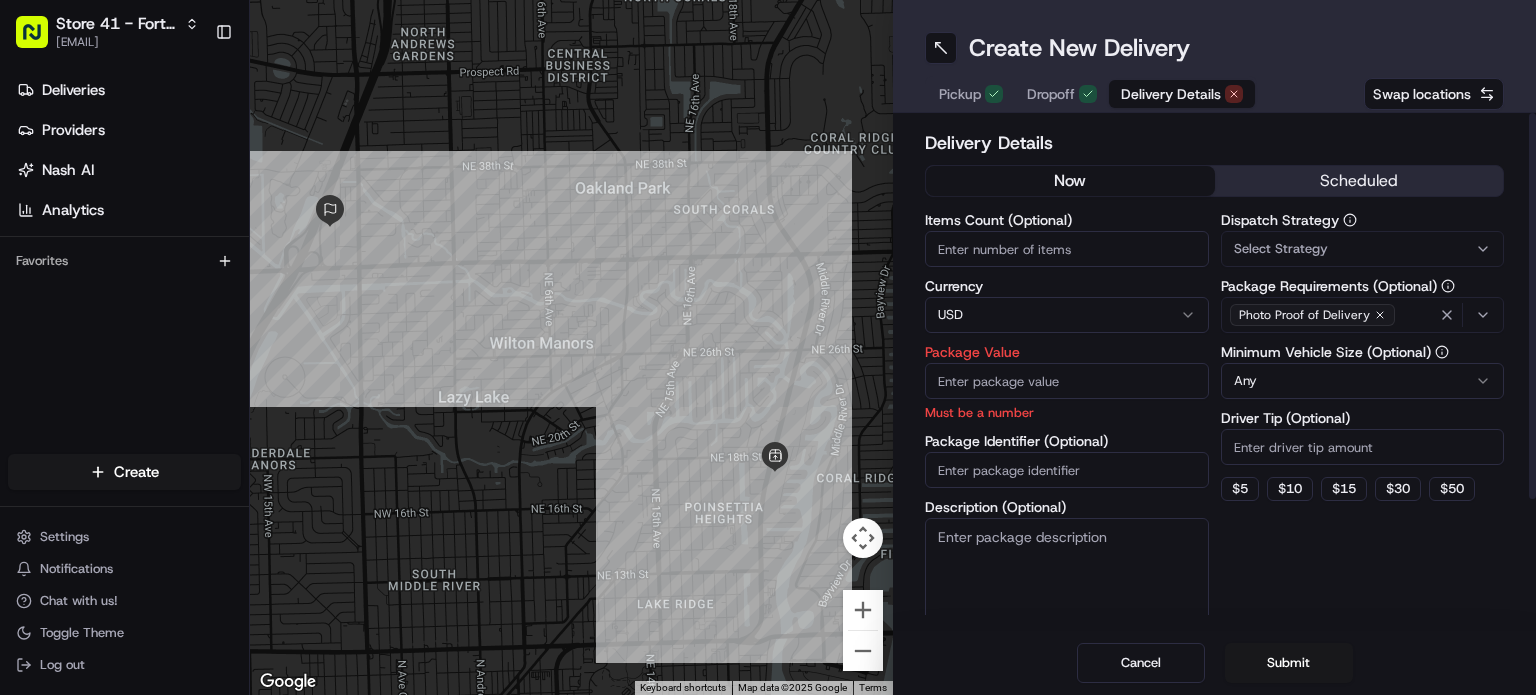 click on "Package Value" at bounding box center [1067, 381] 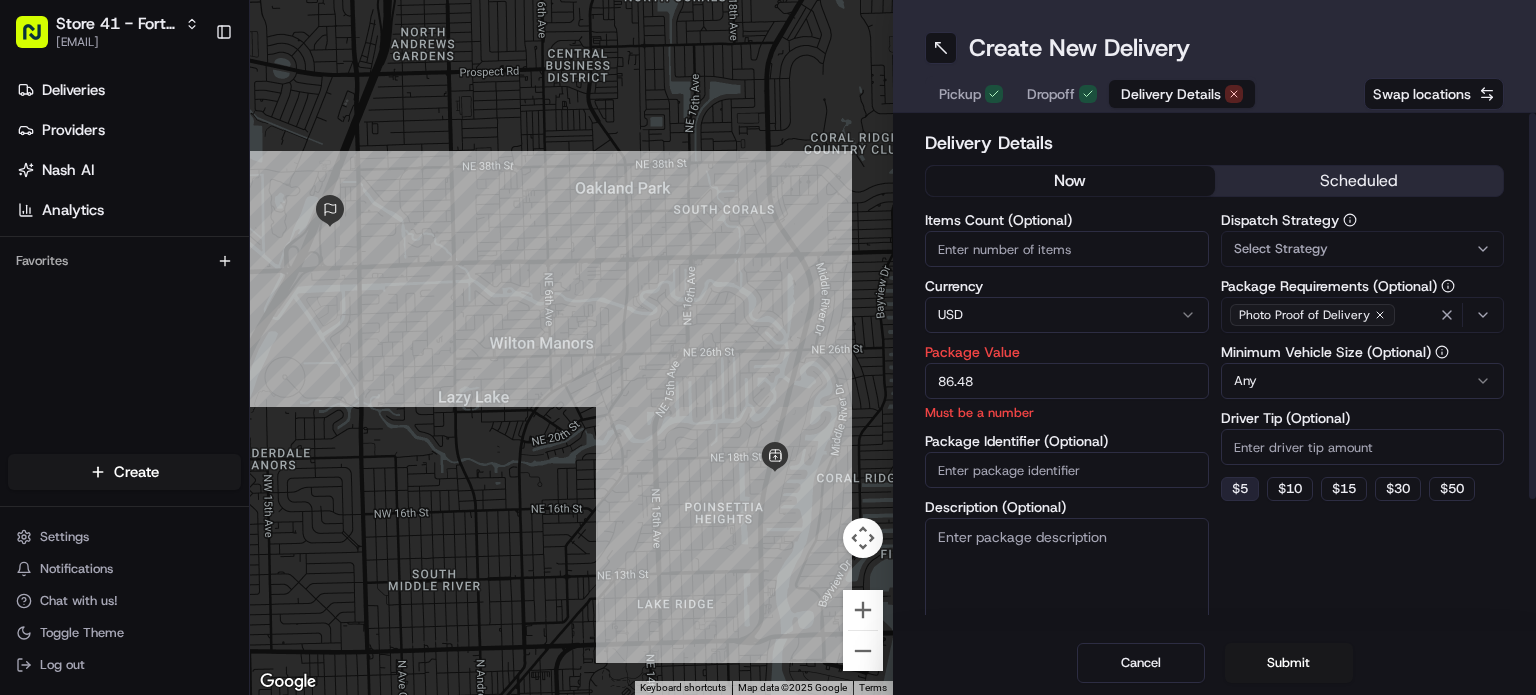 type on "86.48" 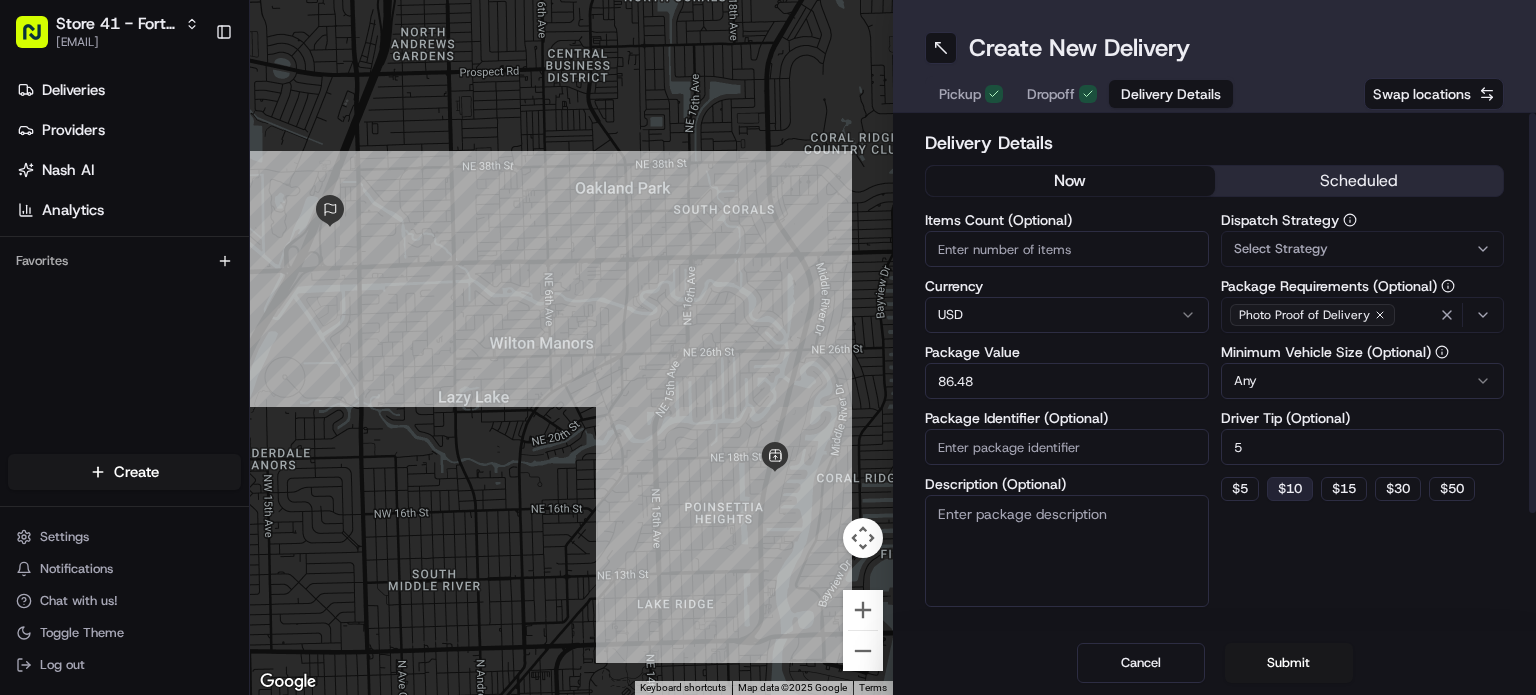 click on "$ 10" at bounding box center [1290, 489] 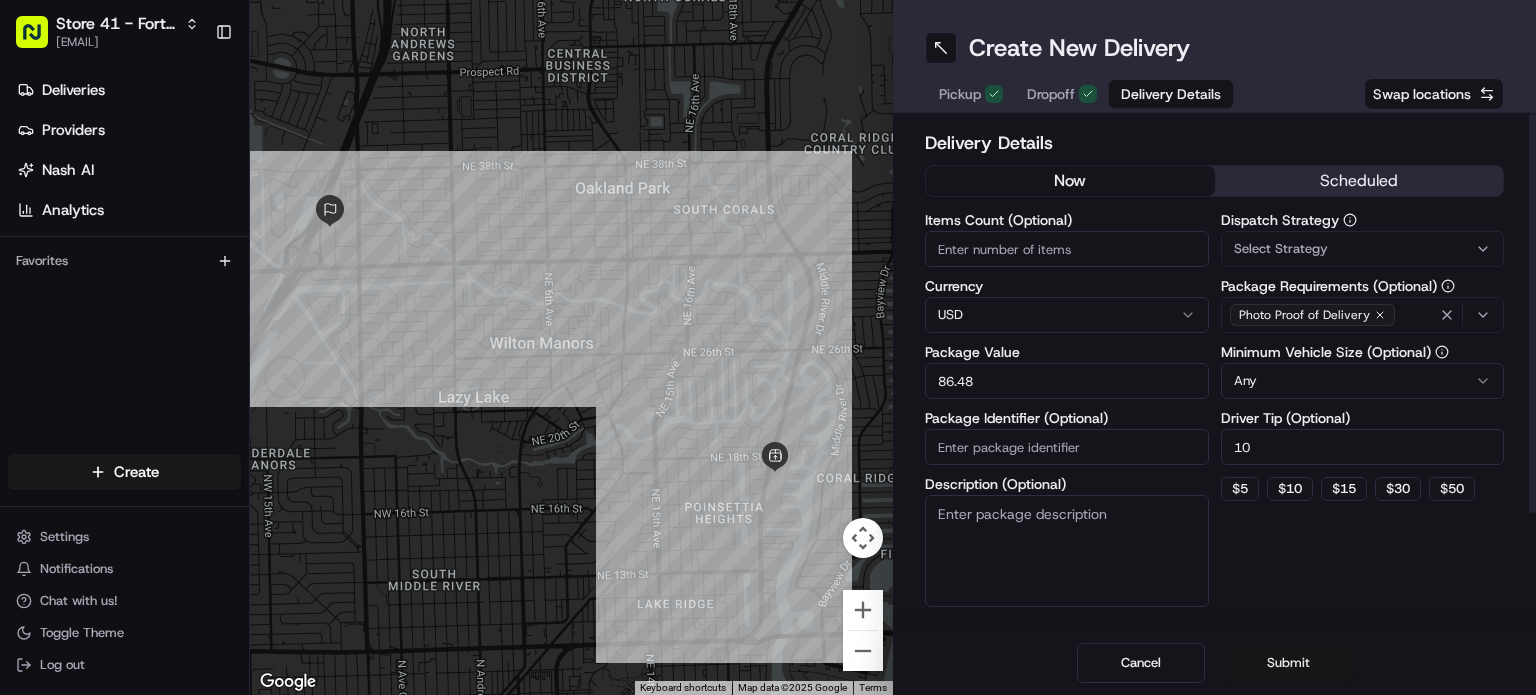 click on "Submit" at bounding box center [1289, 663] 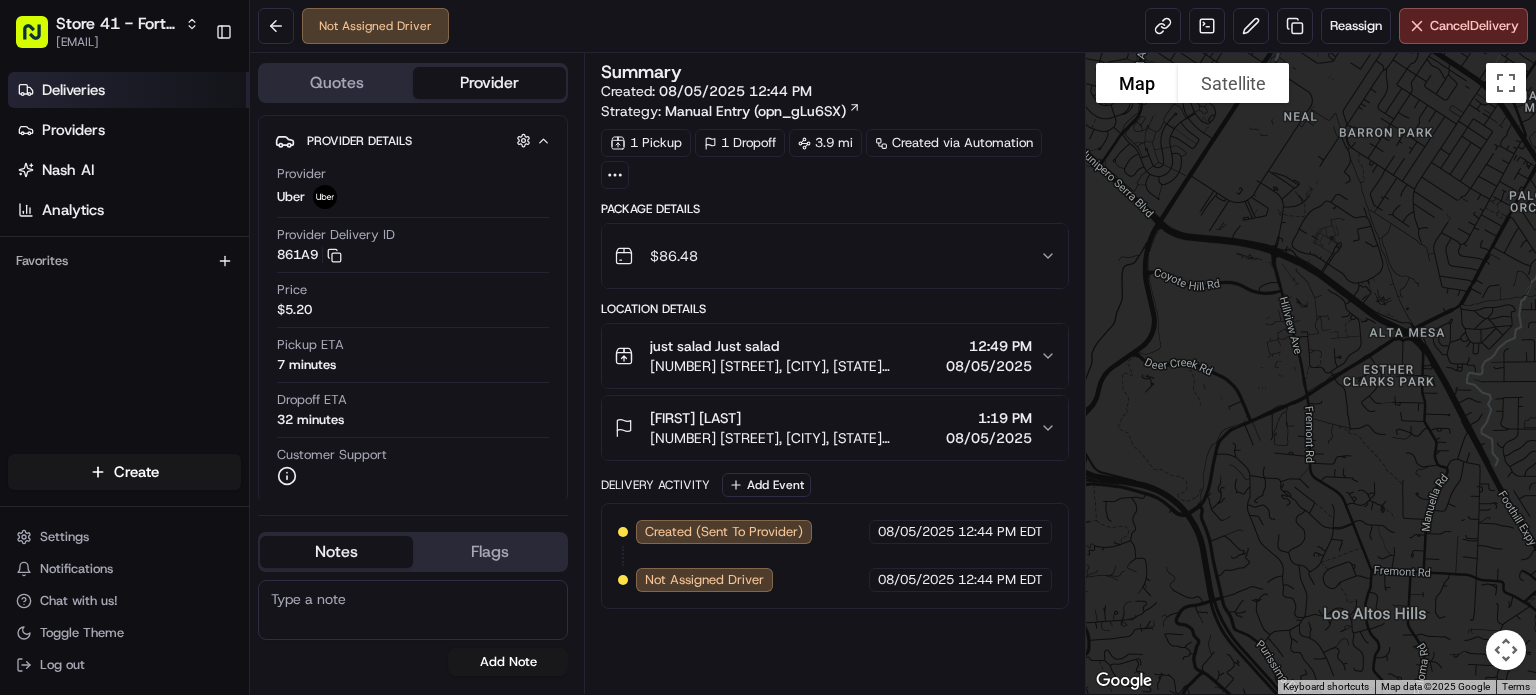 click on "Deliveries" at bounding box center [128, 90] 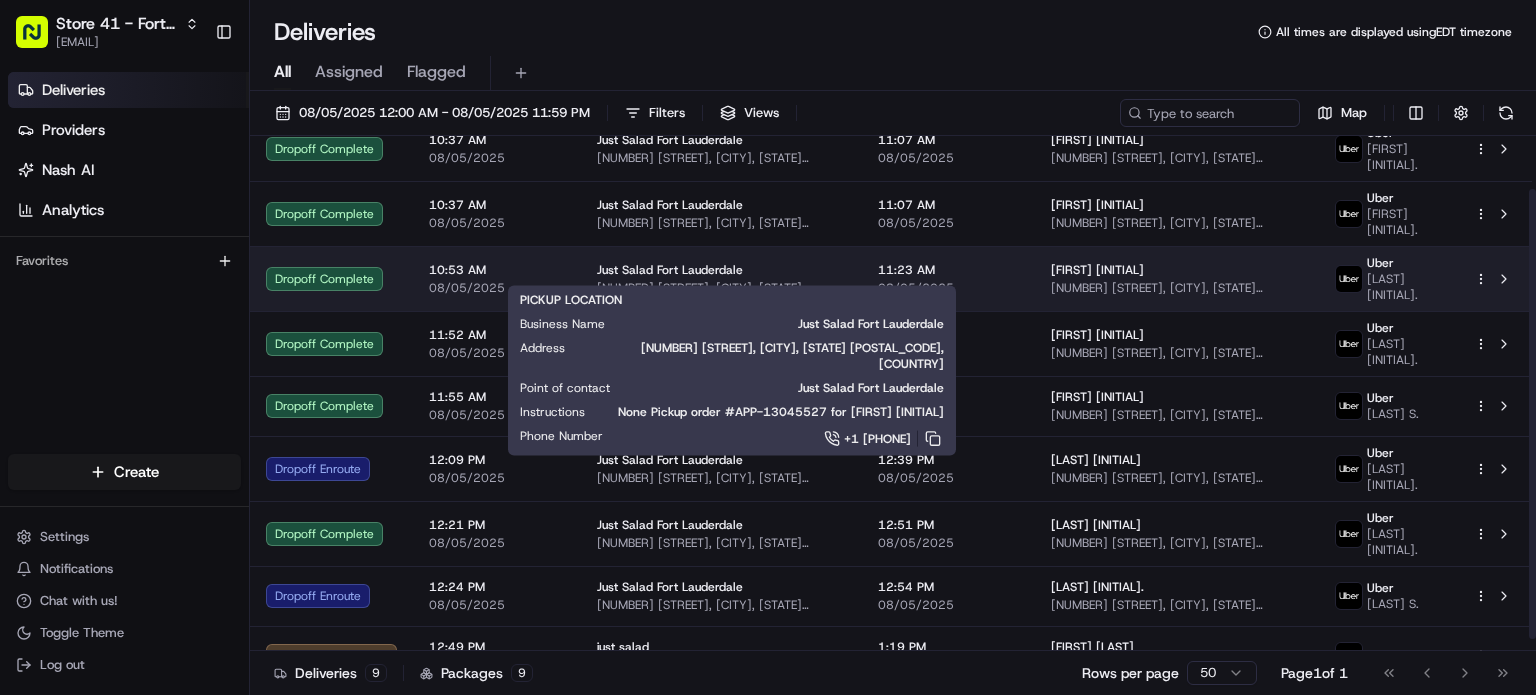 scroll, scrollTop: 74, scrollLeft: 0, axis: vertical 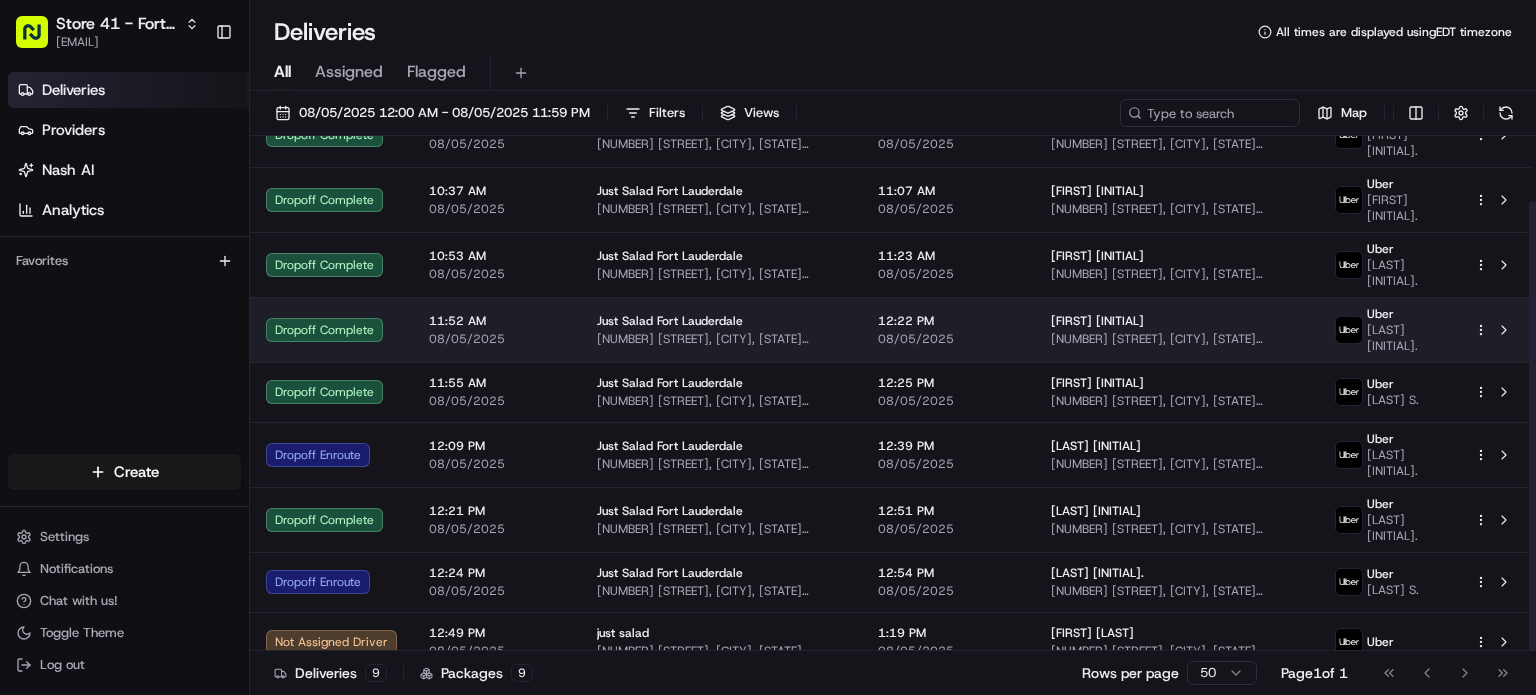 click on "[NUMBER] [STREET], [CITY], [STATE] [POSTAL_CODE], [COUNTRY]" at bounding box center [721, 339] 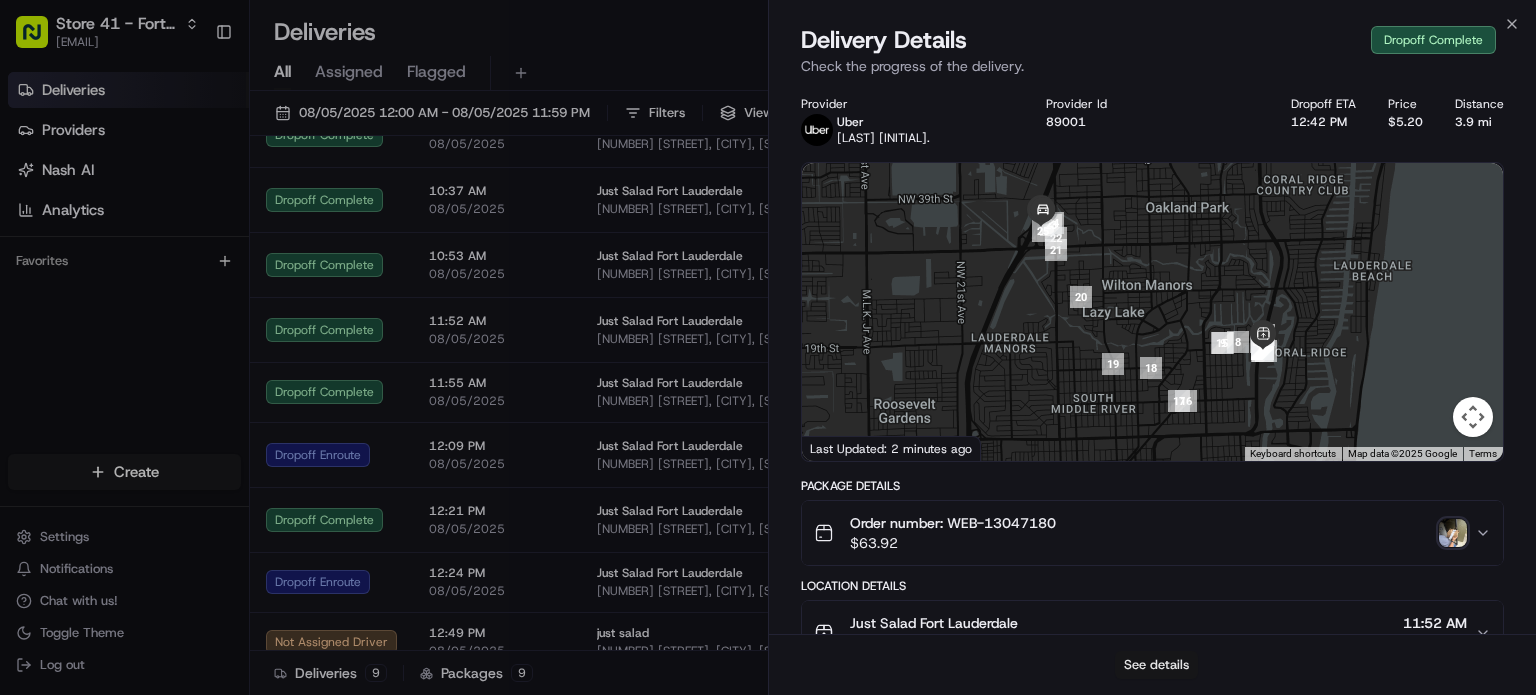 click on "See details" at bounding box center [1156, 665] 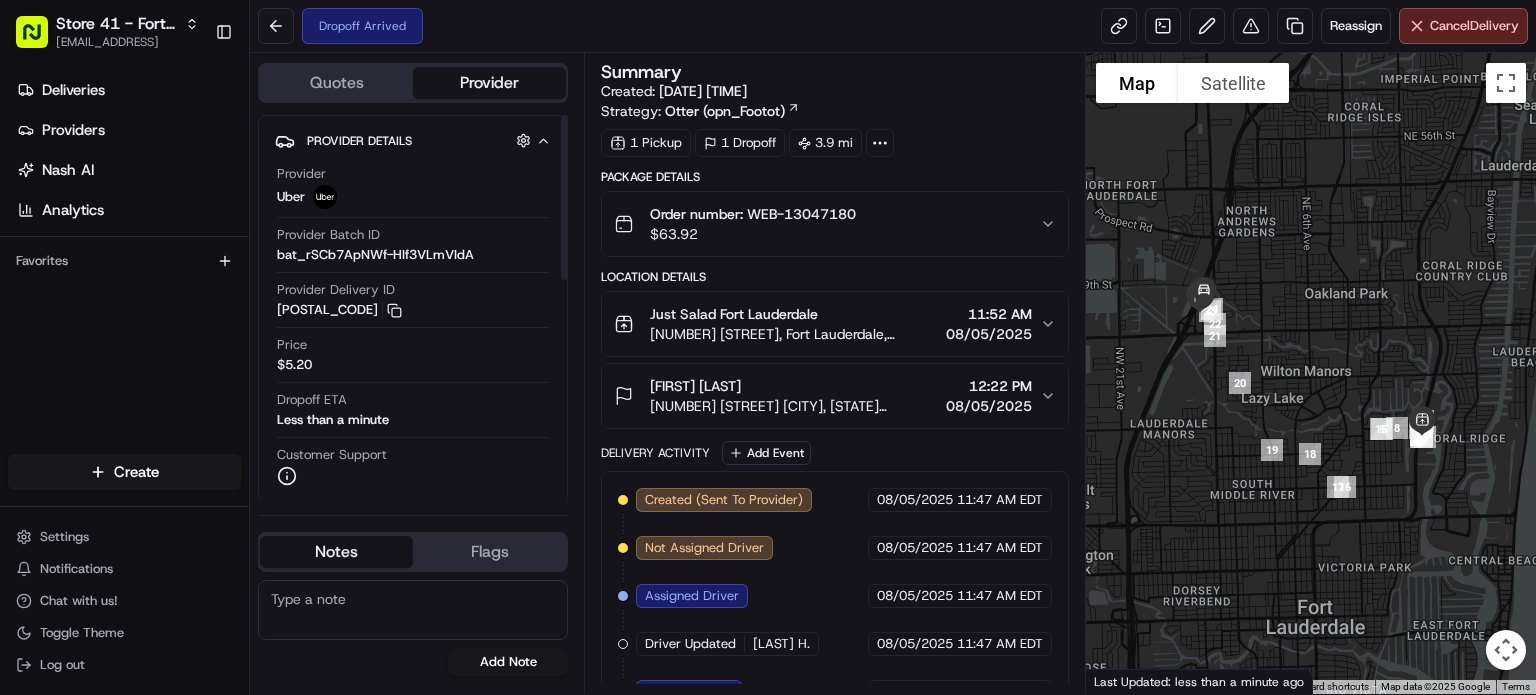 scroll, scrollTop: 0, scrollLeft: 0, axis: both 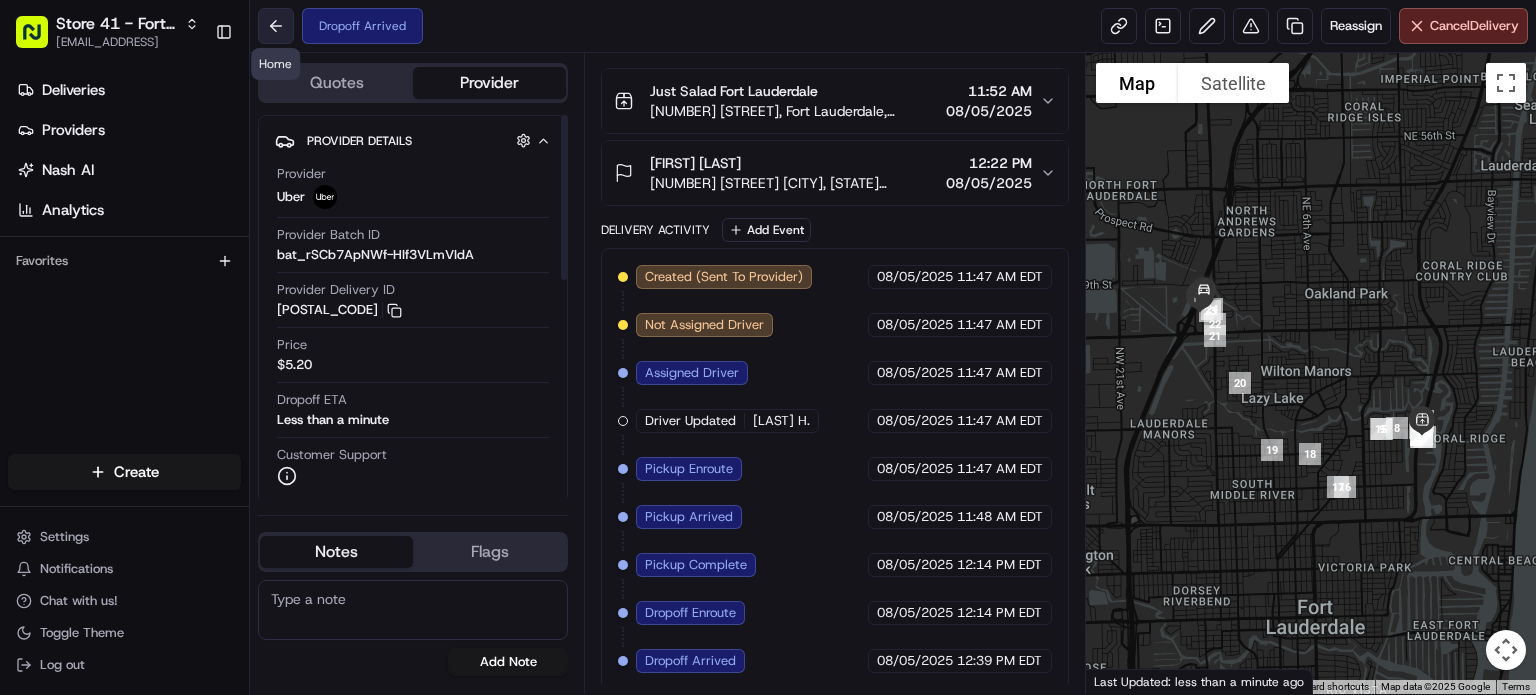 click at bounding box center (276, 26) 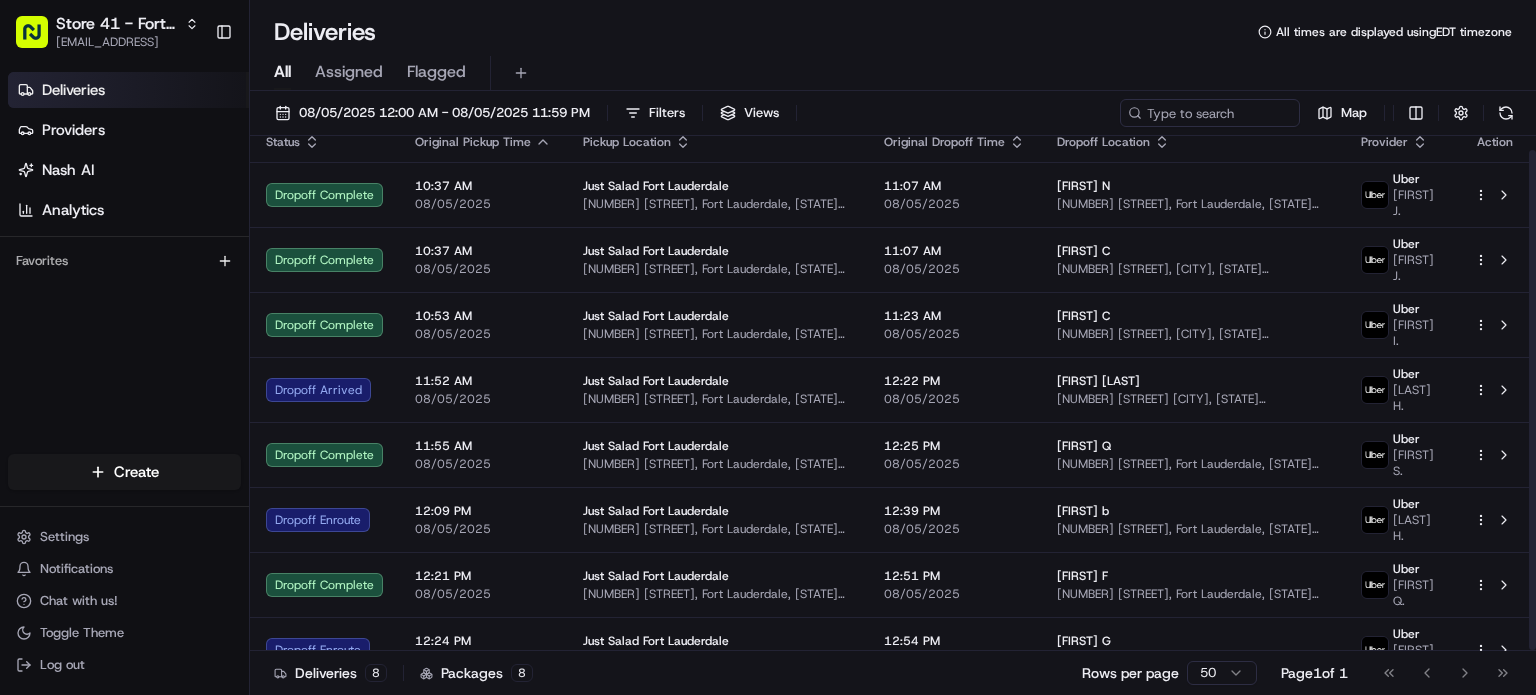 scroll, scrollTop: 0, scrollLeft: 0, axis: both 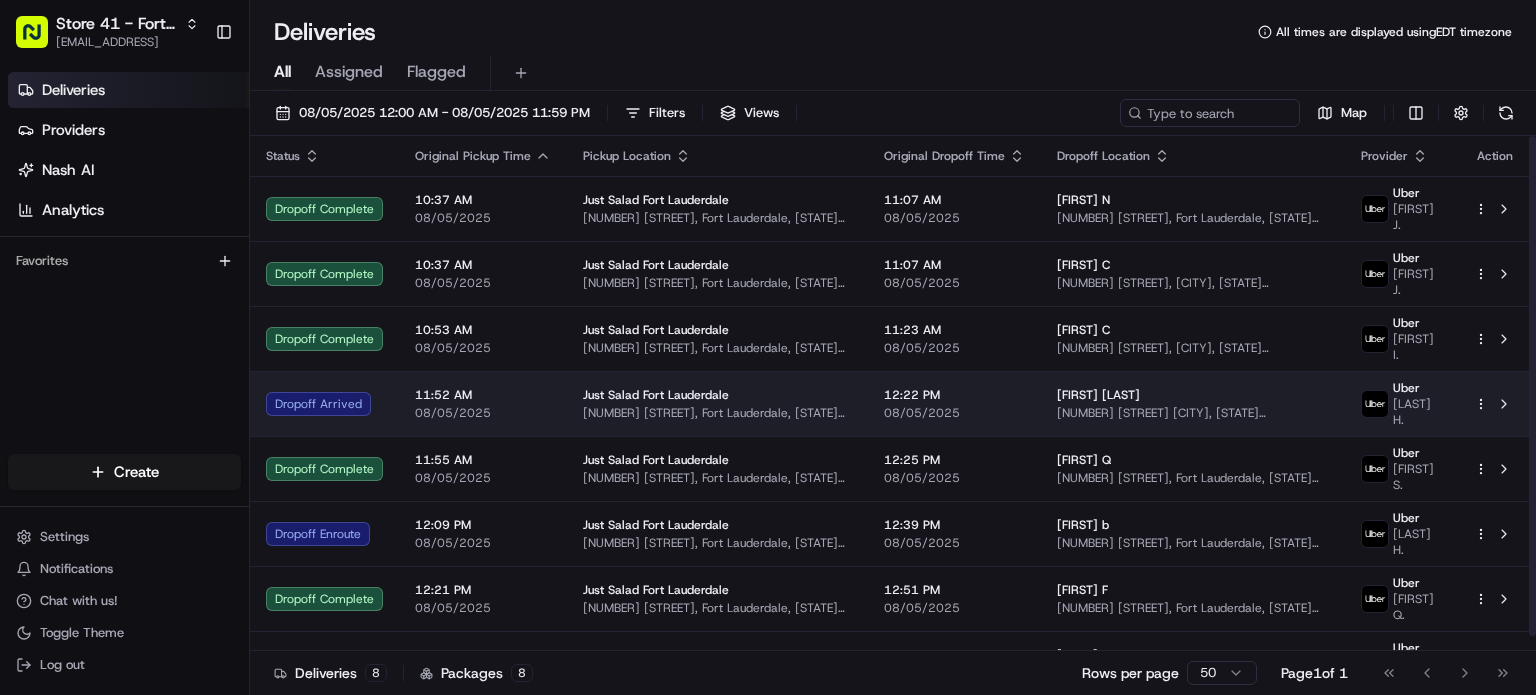 click on "Zac M 3321 NW 10th Terrace #502, Oakland Park, FL 33309, USA" at bounding box center (1193, 403) 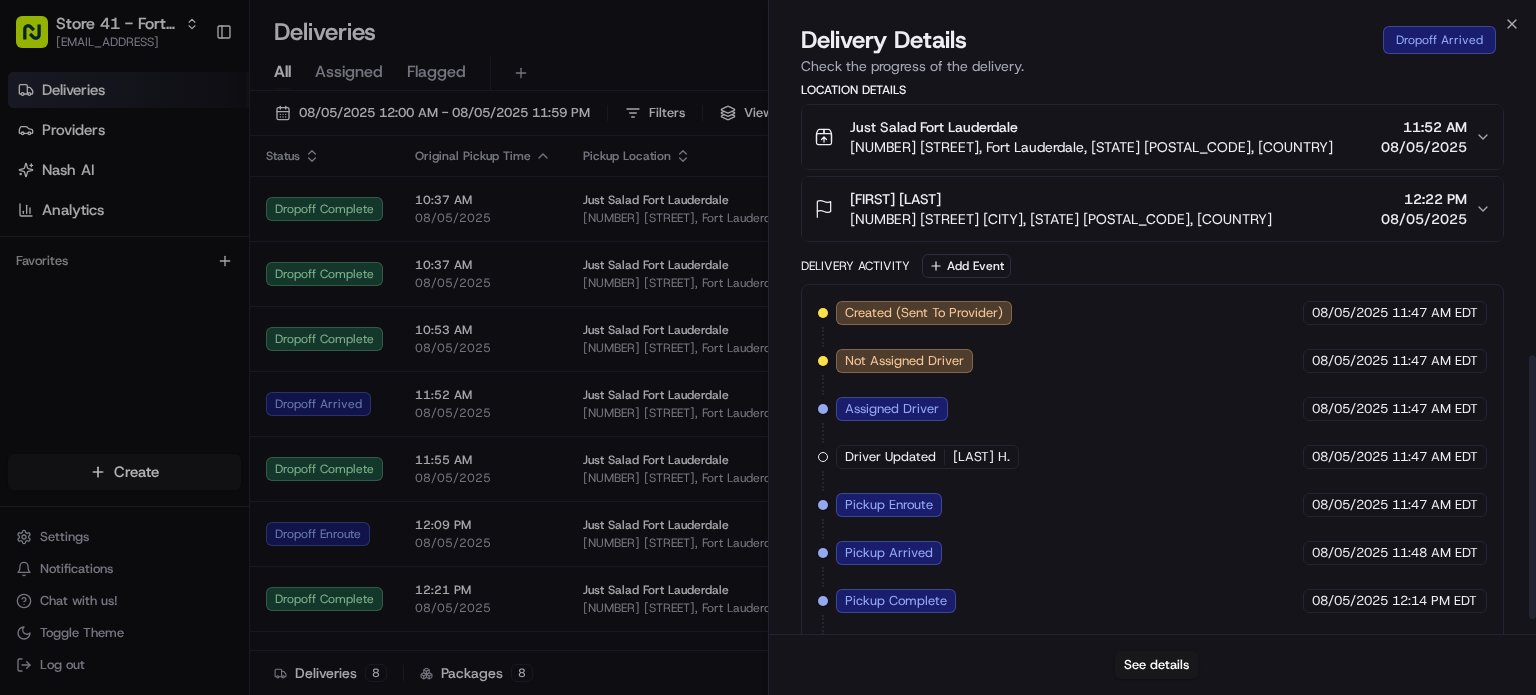 scroll, scrollTop: 594, scrollLeft: 0, axis: vertical 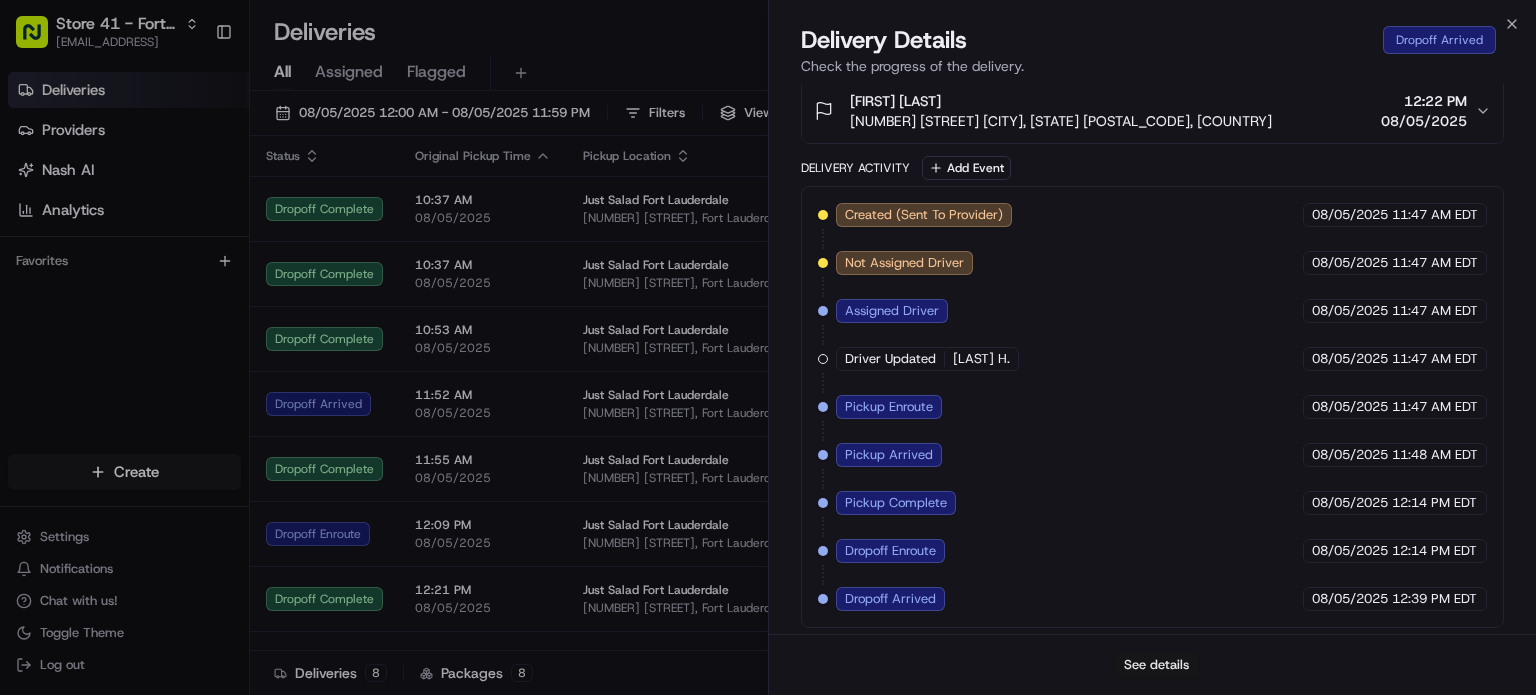 click on "See details" at bounding box center (1156, 665) 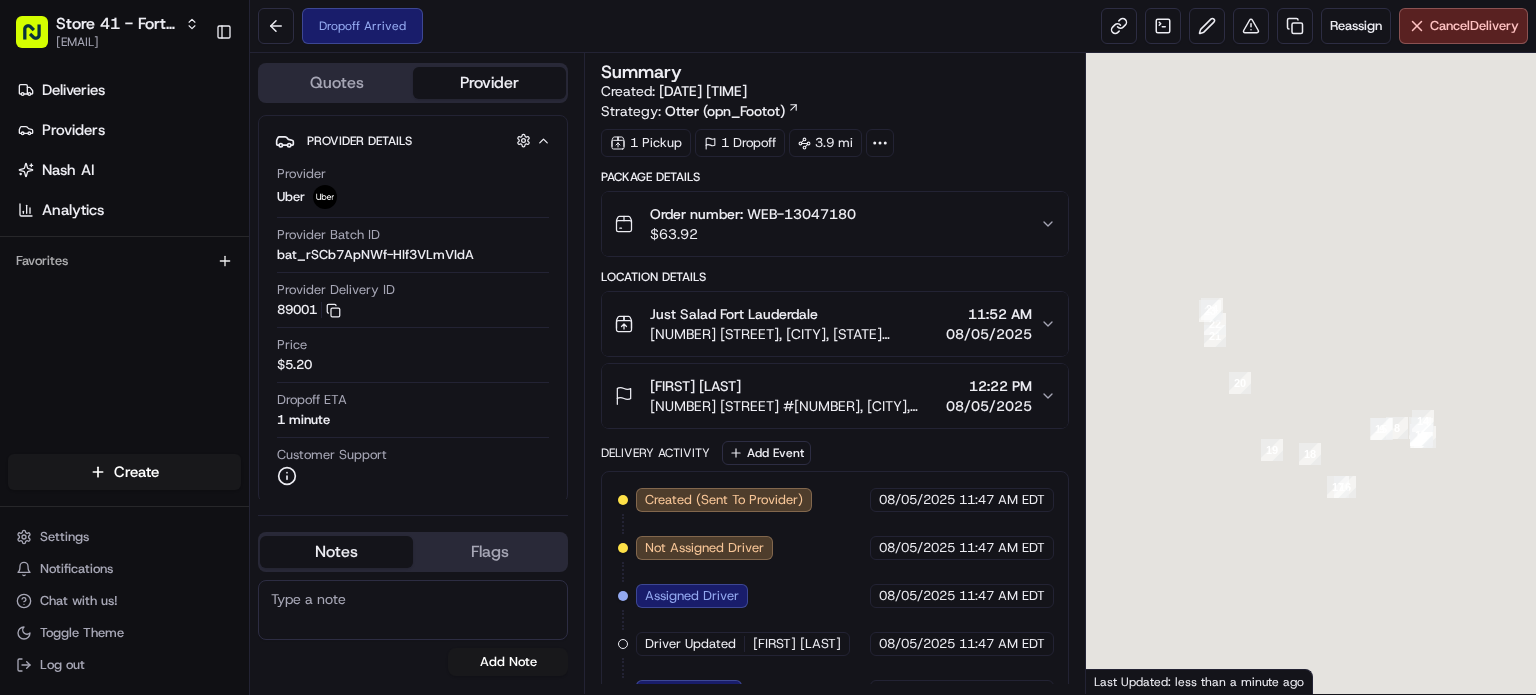 scroll, scrollTop: 0, scrollLeft: 0, axis: both 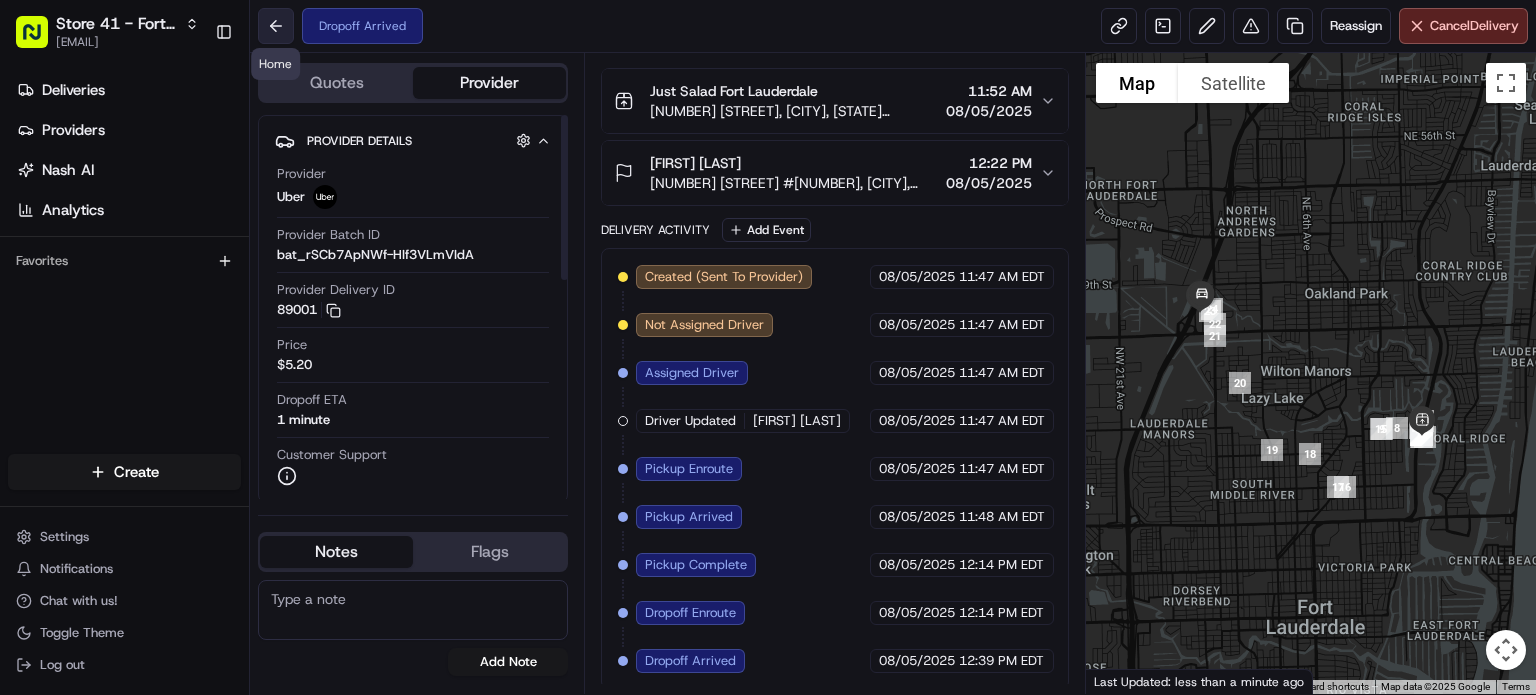 click at bounding box center [276, 26] 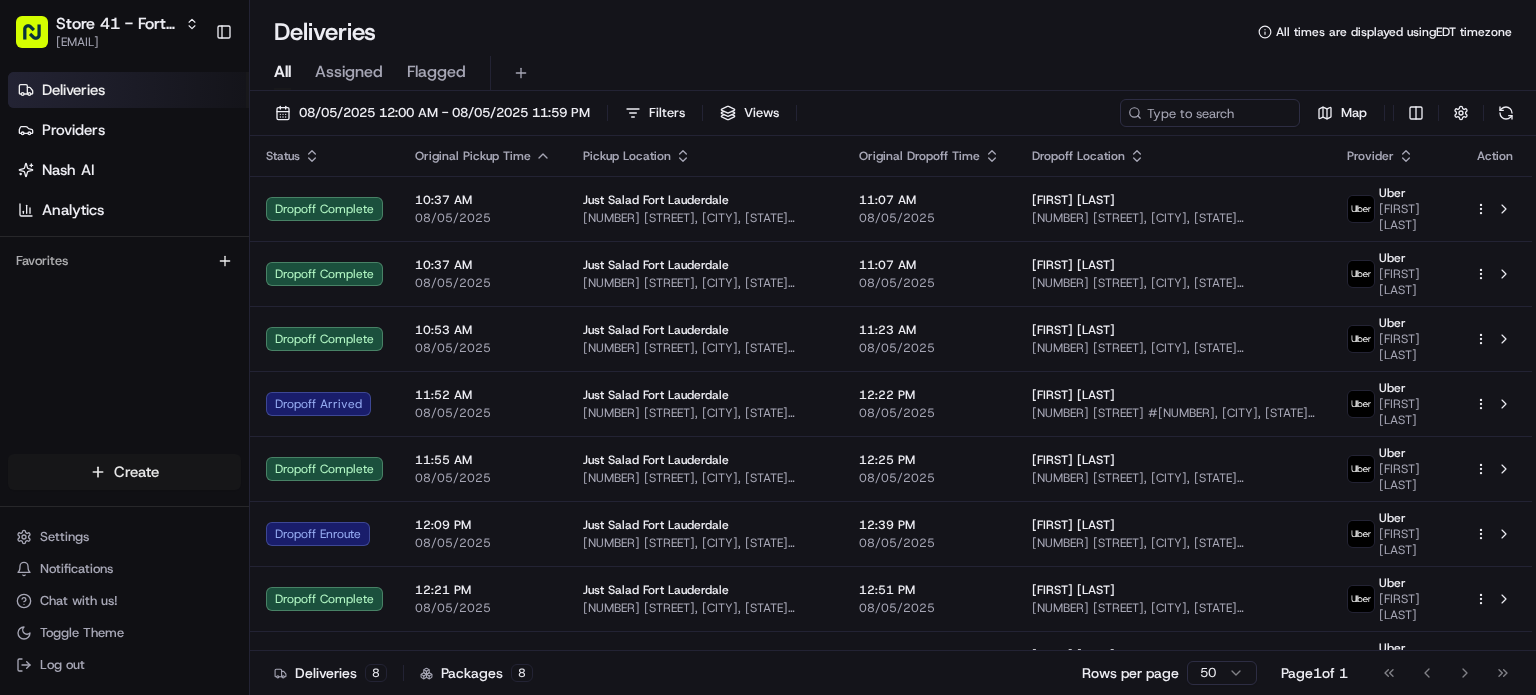 click on "Store 41 - [CITY] (Just Salad) [EMAIL] Toggle Sidebar Deliveries Providers Nash AI Analytics Favorites Main Menu Members & Organization Organization Users Roles Preferences Customization Tracking Orchestration Automations Locations Pickup Locations Dropoff Locations Billing Billing Refund Requests Integrations Notification Triggers Webhooks API Keys Request Logs Create Settings Notifications Chat with us! Toggle Theme Log out Deliveries All times are displayed using EDT timezone All Assigned Flagged [DATE] [TIME] - [DATE] [TIME] Filters Views Map Status Original Pickup Time Pickup Location Original Dropoff Time Dropoff Location Provider Action Dropoff Complete [TIME] [DATE] Just Salad [CITY] [NUMBER] [STREET], [CITY], [STATE] [POSTAL_CODE], [COUNTRY] [TIME] [DATE] Pablo N [NUMBER] [STREET], [CITY], [STATE] [POSTAL_CODE], [COUNTRY] Uber [FIRST] [INITIAL]. Dropoff Complete [TIME] [DATE] Just Salad [CITY] [TIME] [DATE] Connie C Uber [FIRST] [INITIAL]. 8 8" at bounding box center [768, 347] 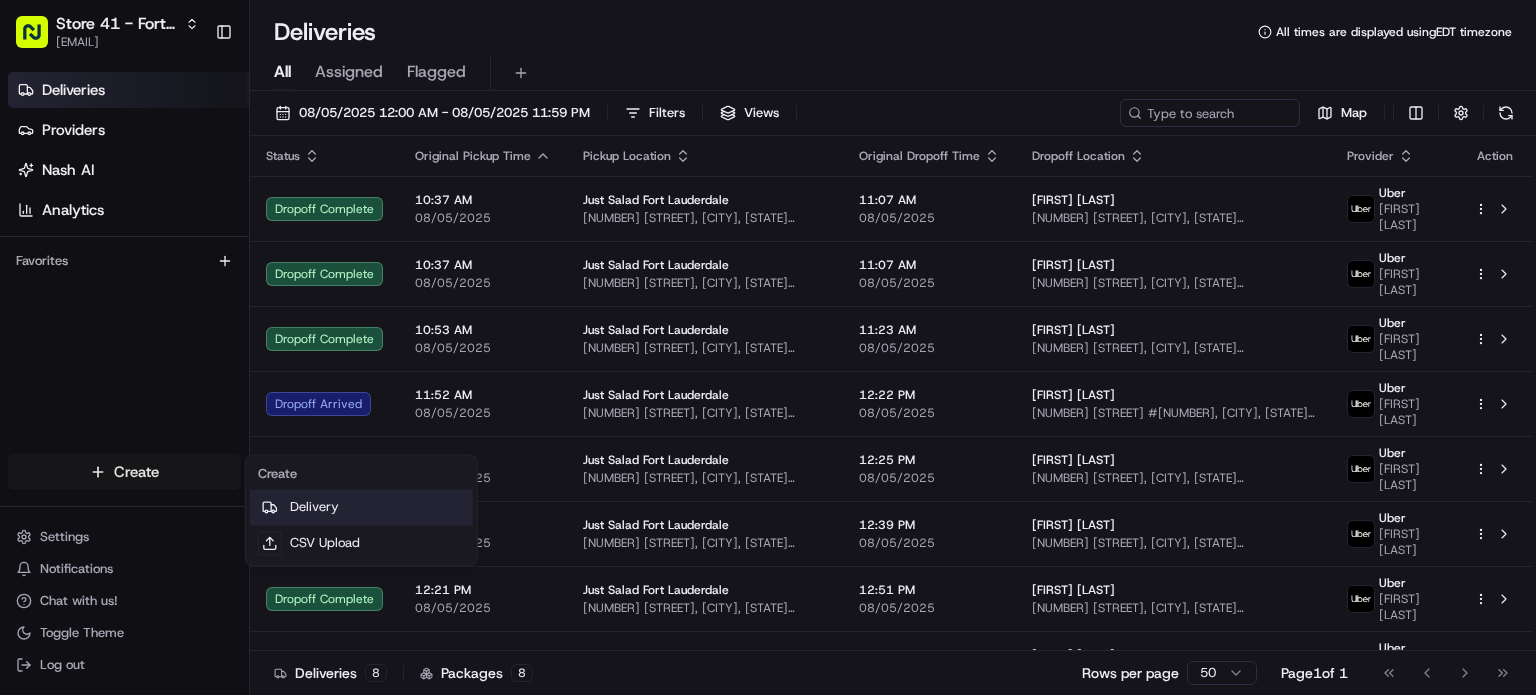 click on "Delivery" at bounding box center (361, 507) 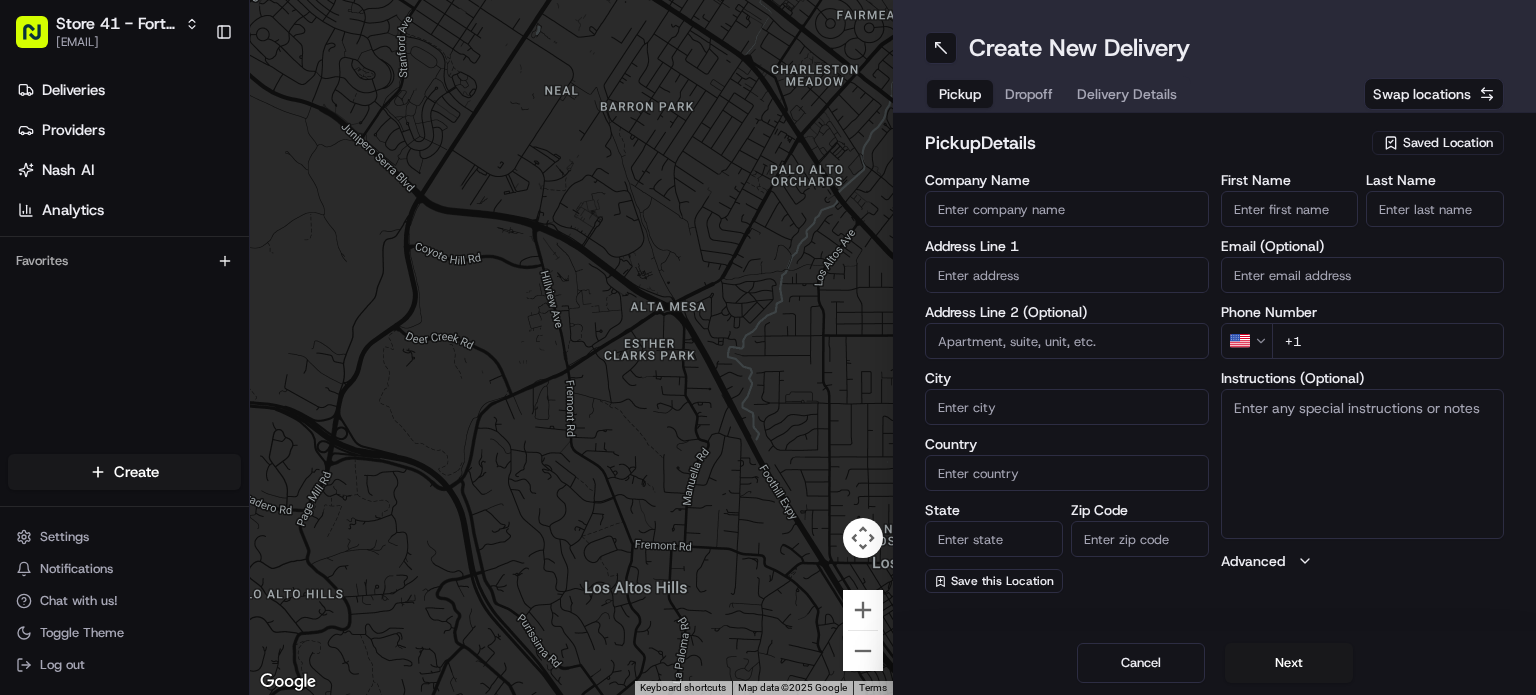 click on "Swap locations" at bounding box center (1422, 94) 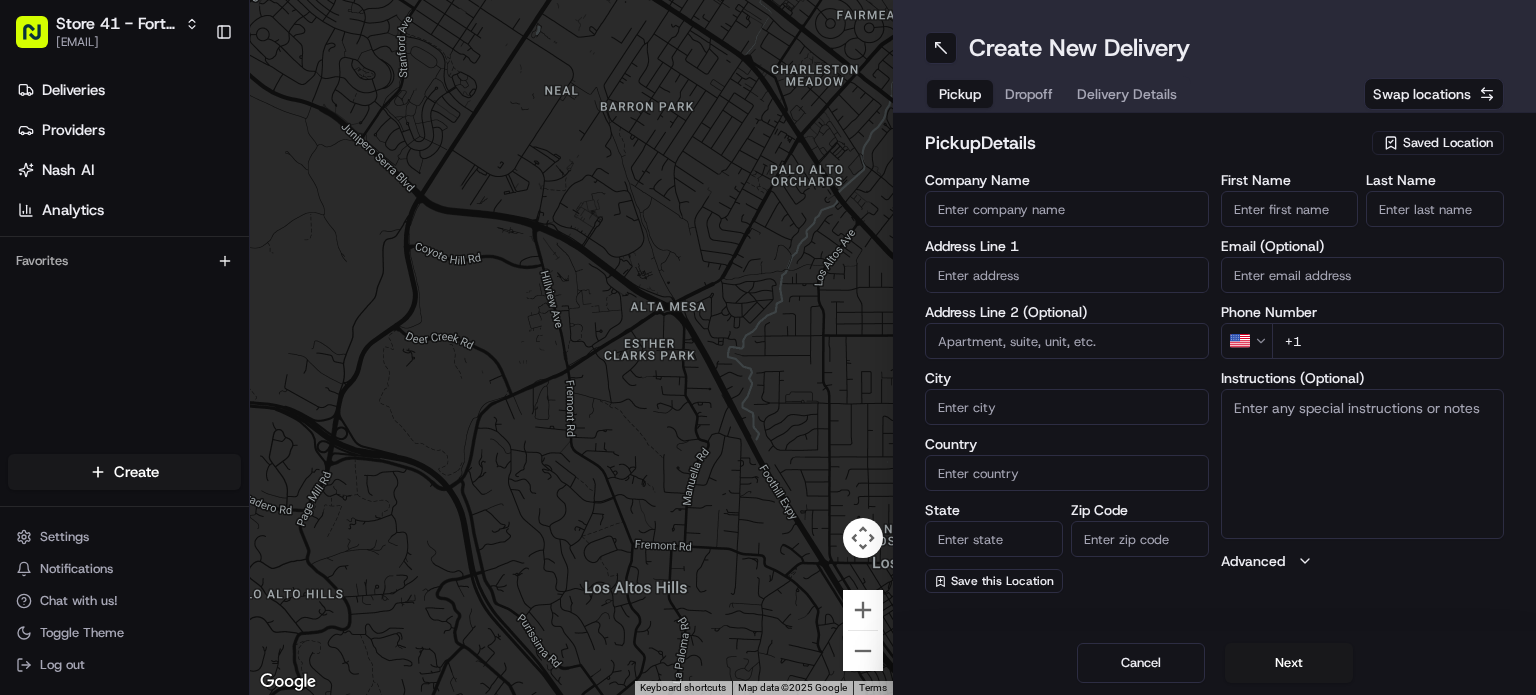 click on "Saved Location" at bounding box center [1448, 143] 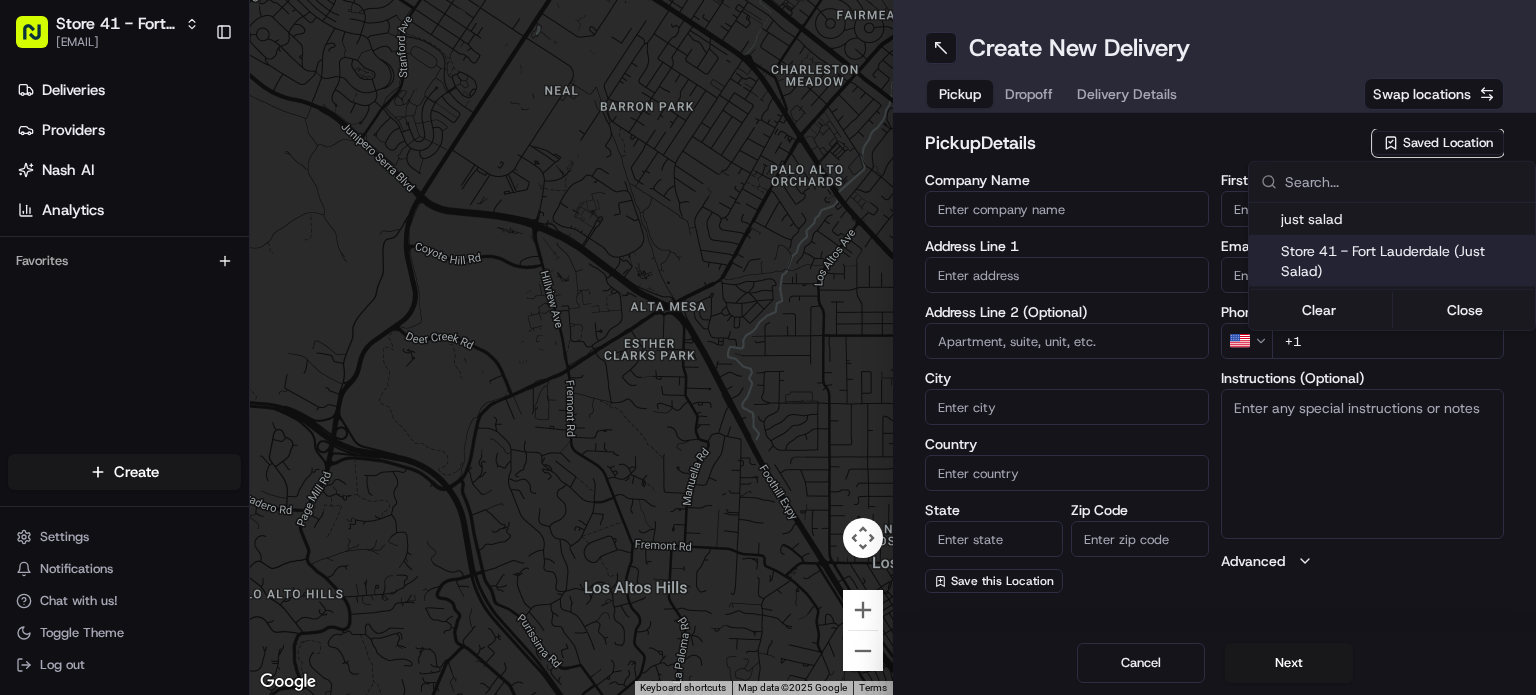 click on "Store 41 - Fort Lauderdale (Just Salad)" at bounding box center [1404, 261] 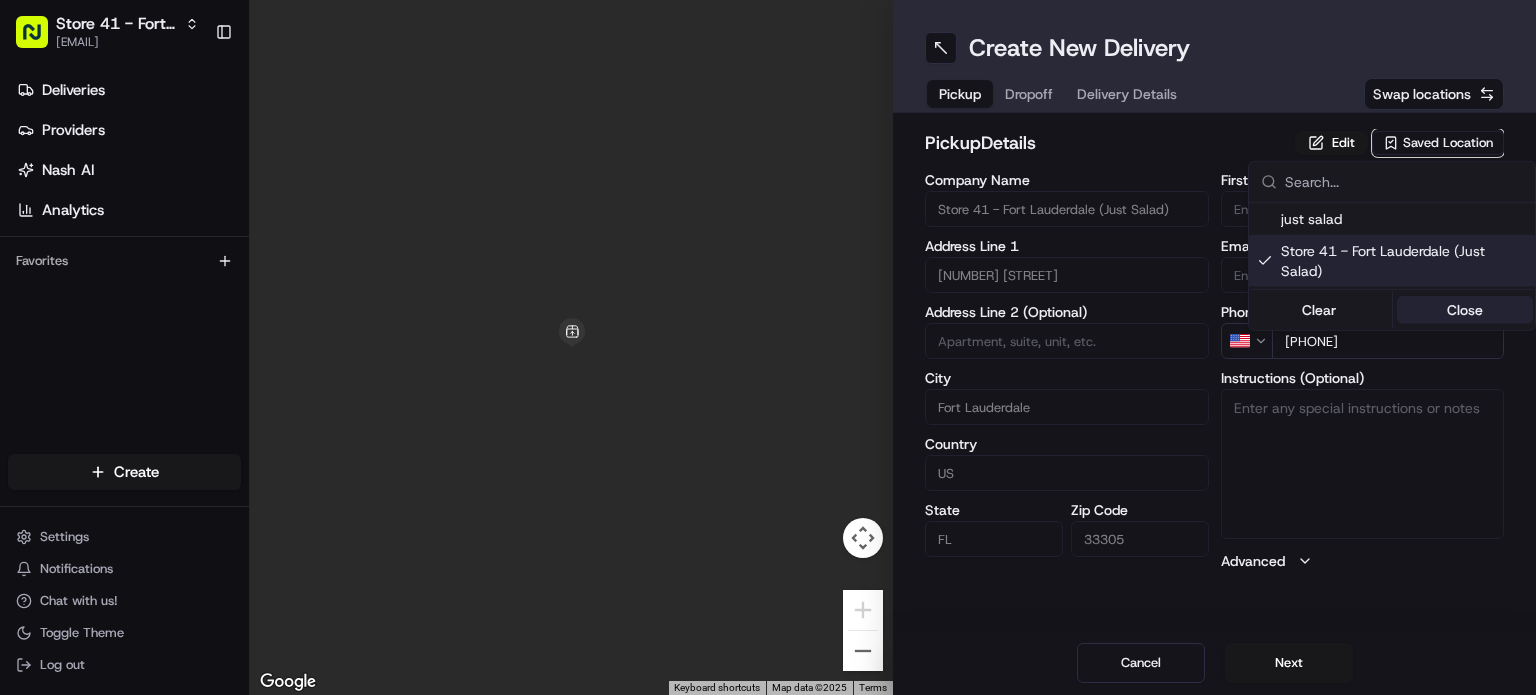 click on "Close" at bounding box center [1465, 310] 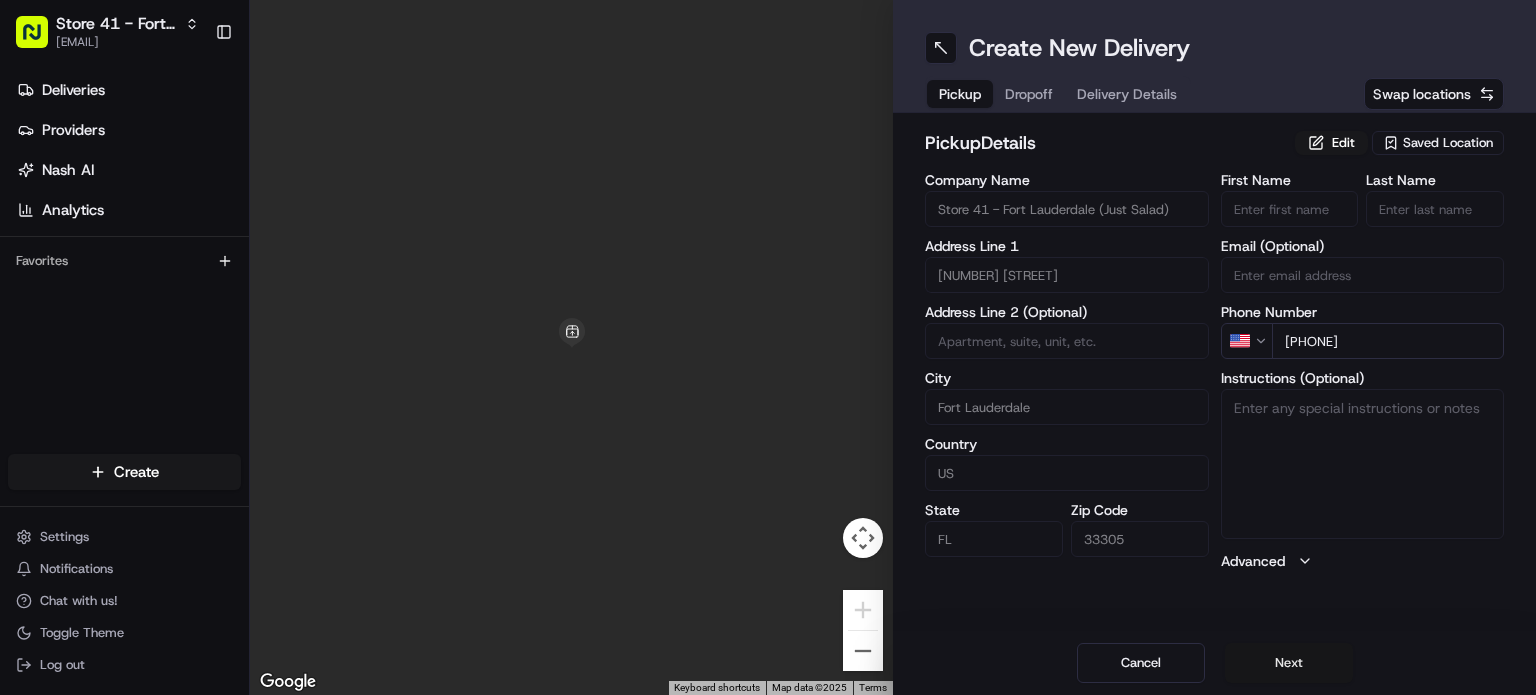 click on "Next" at bounding box center [1289, 663] 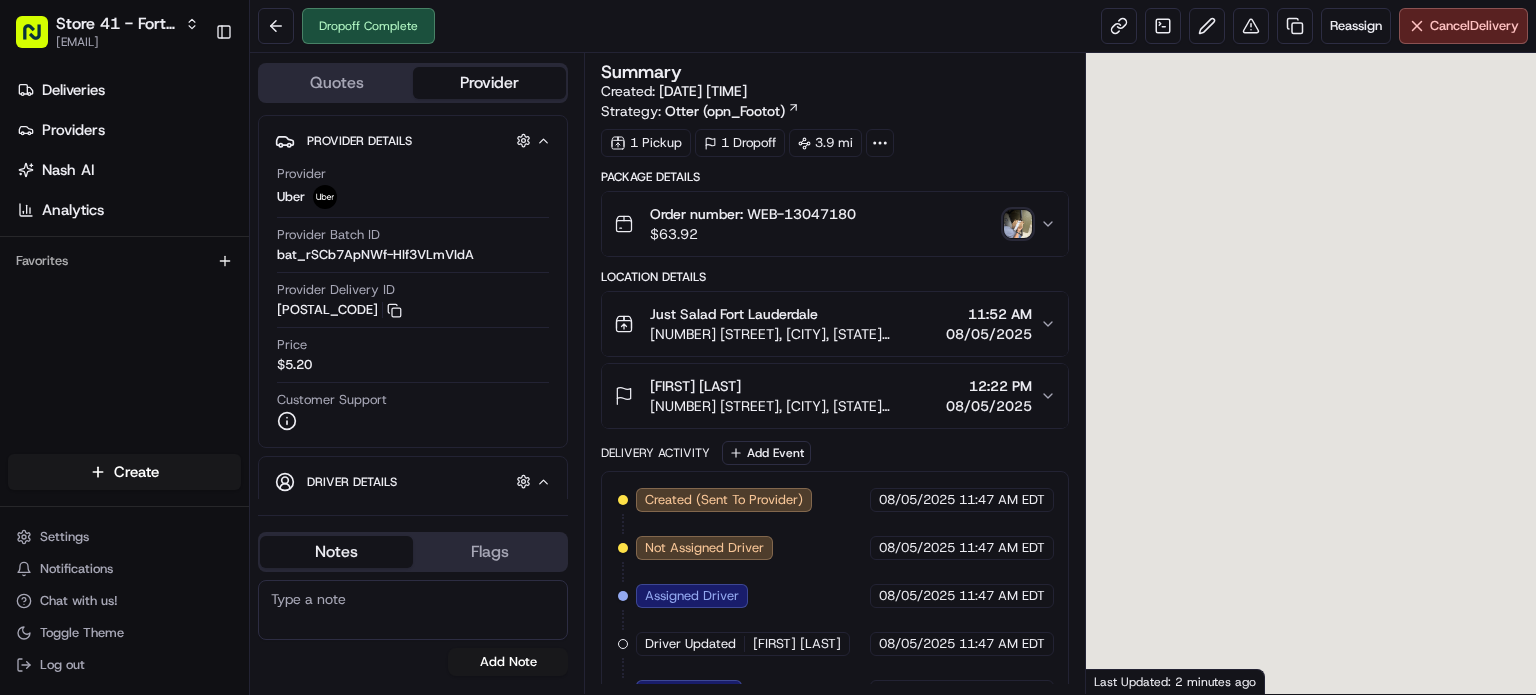 scroll, scrollTop: 0, scrollLeft: 0, axis: both 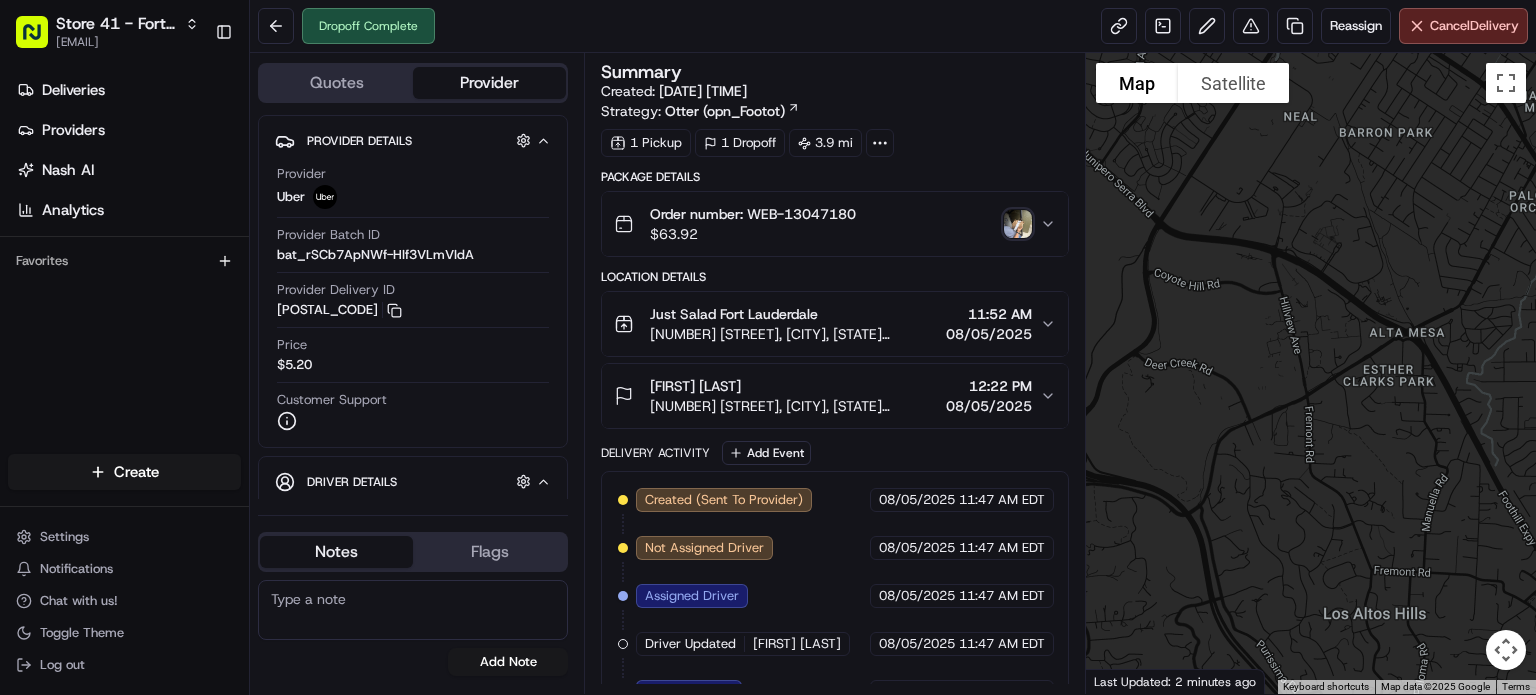 click at bounding box center (1018, 224) 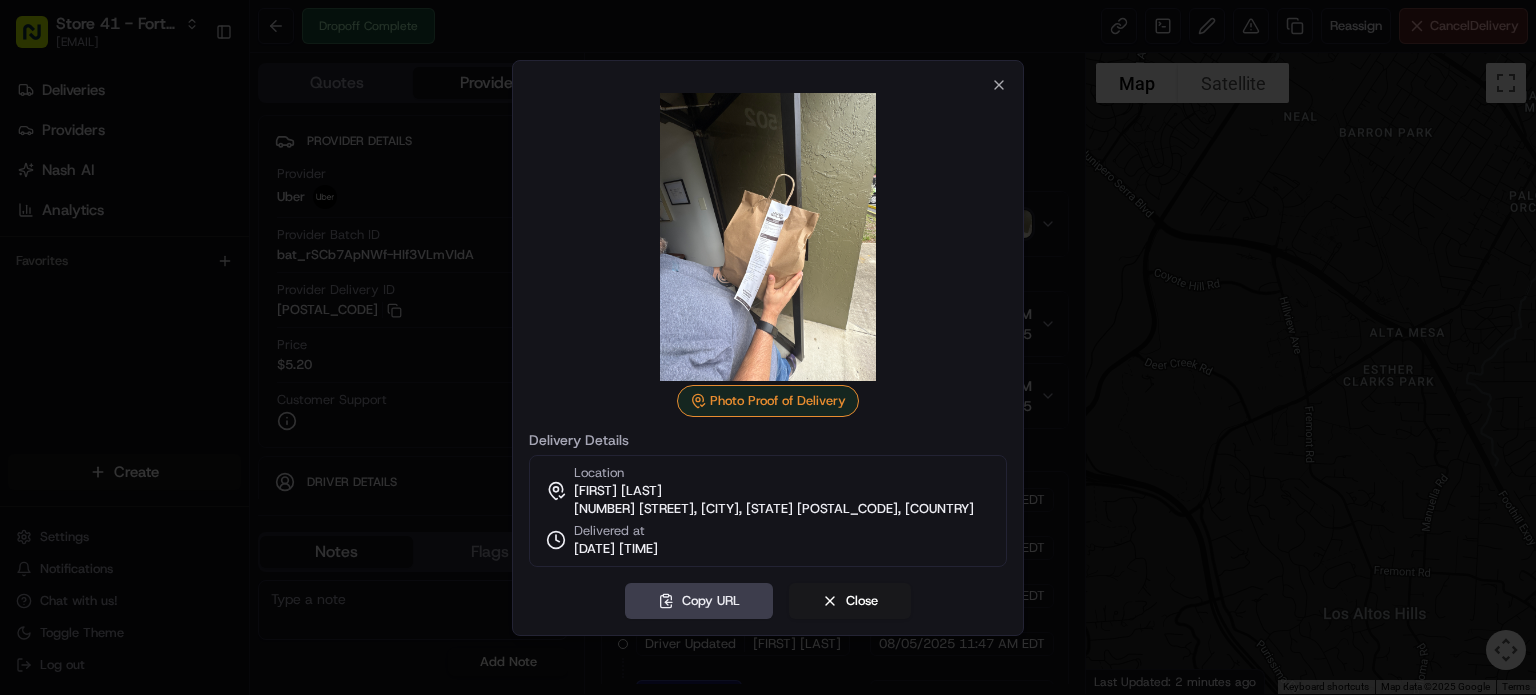 click at bounding box center [768, 347] 